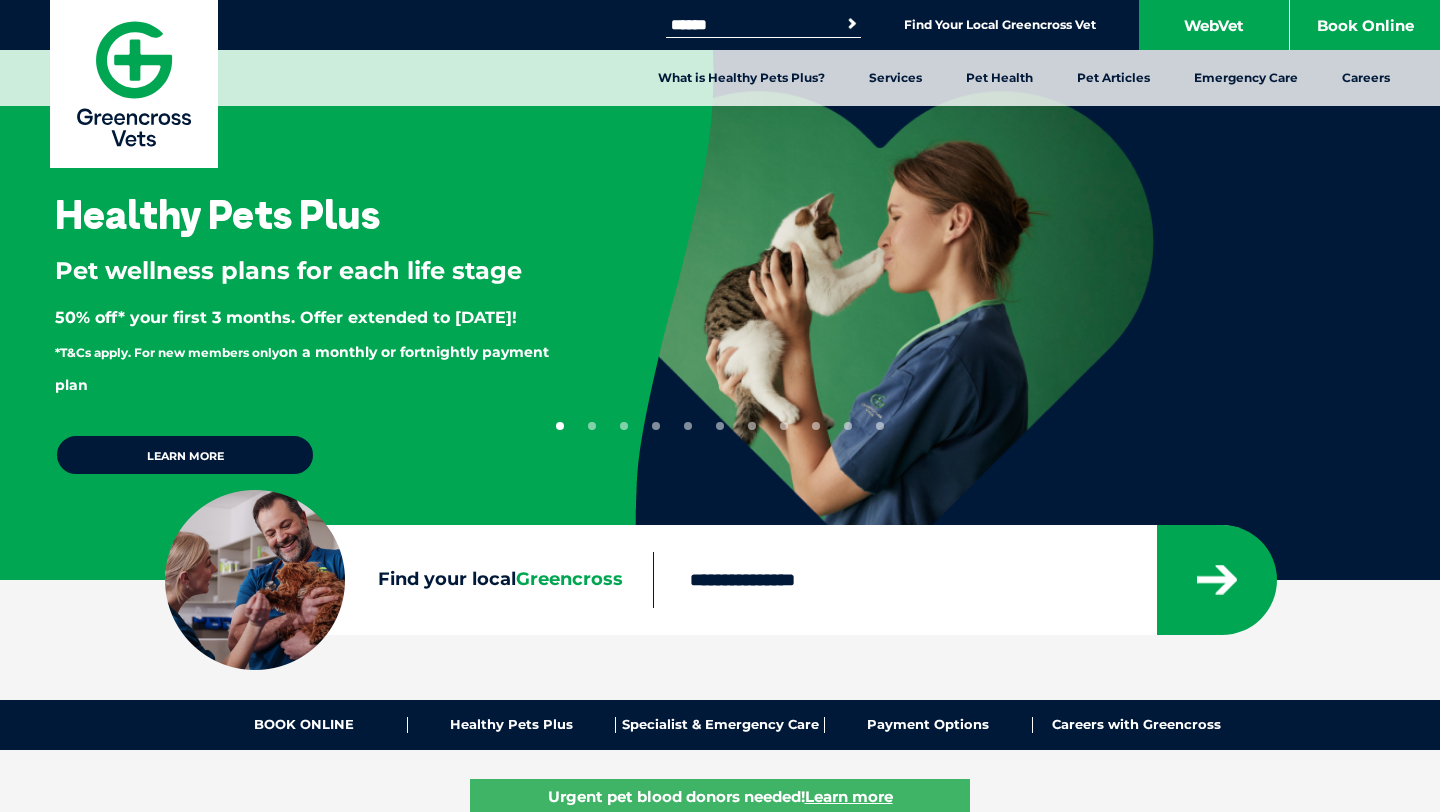 scroll, scrollTop: 0, scrollLeft: 0, axis: both 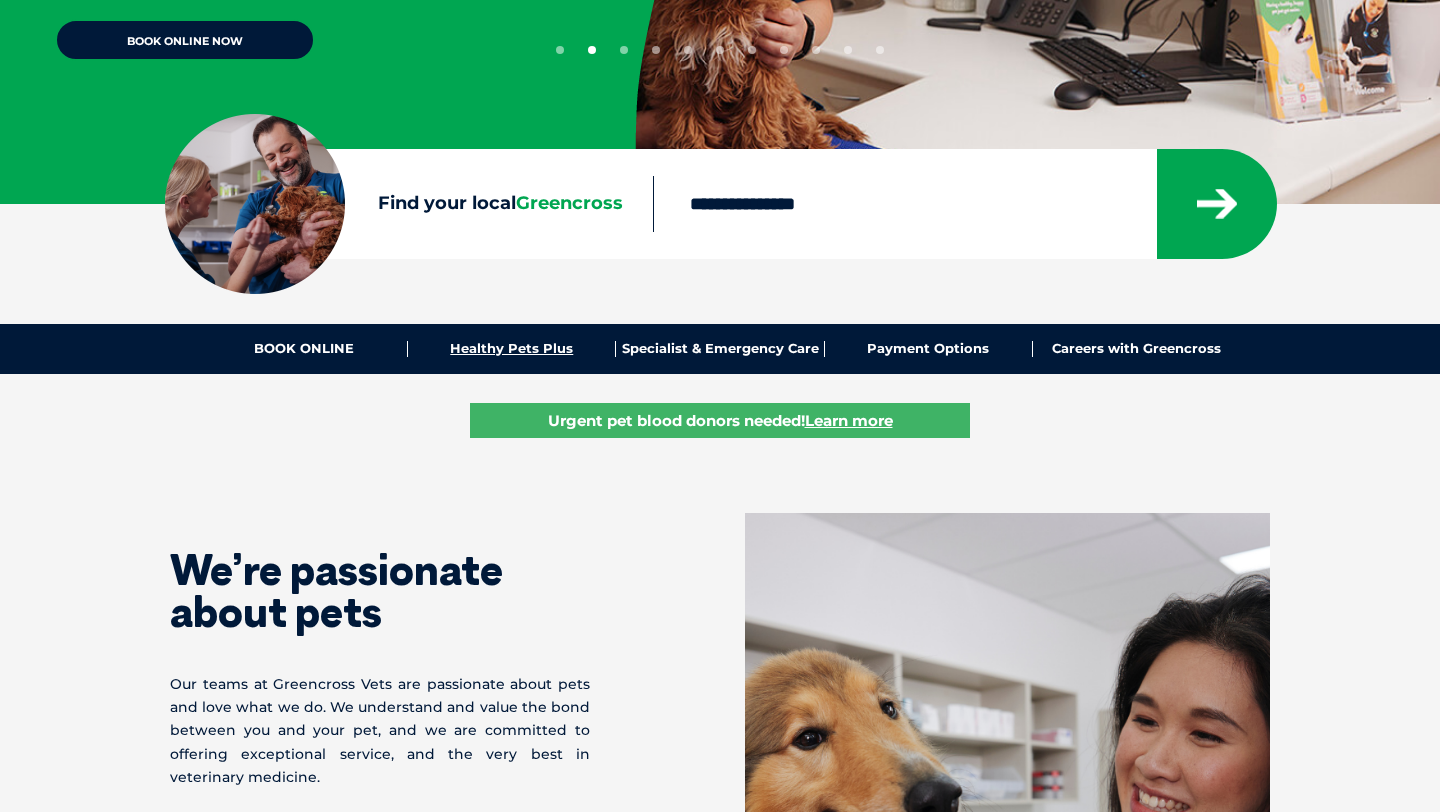click on "Healthy Pets Plus" at bounding box center (512, 349) 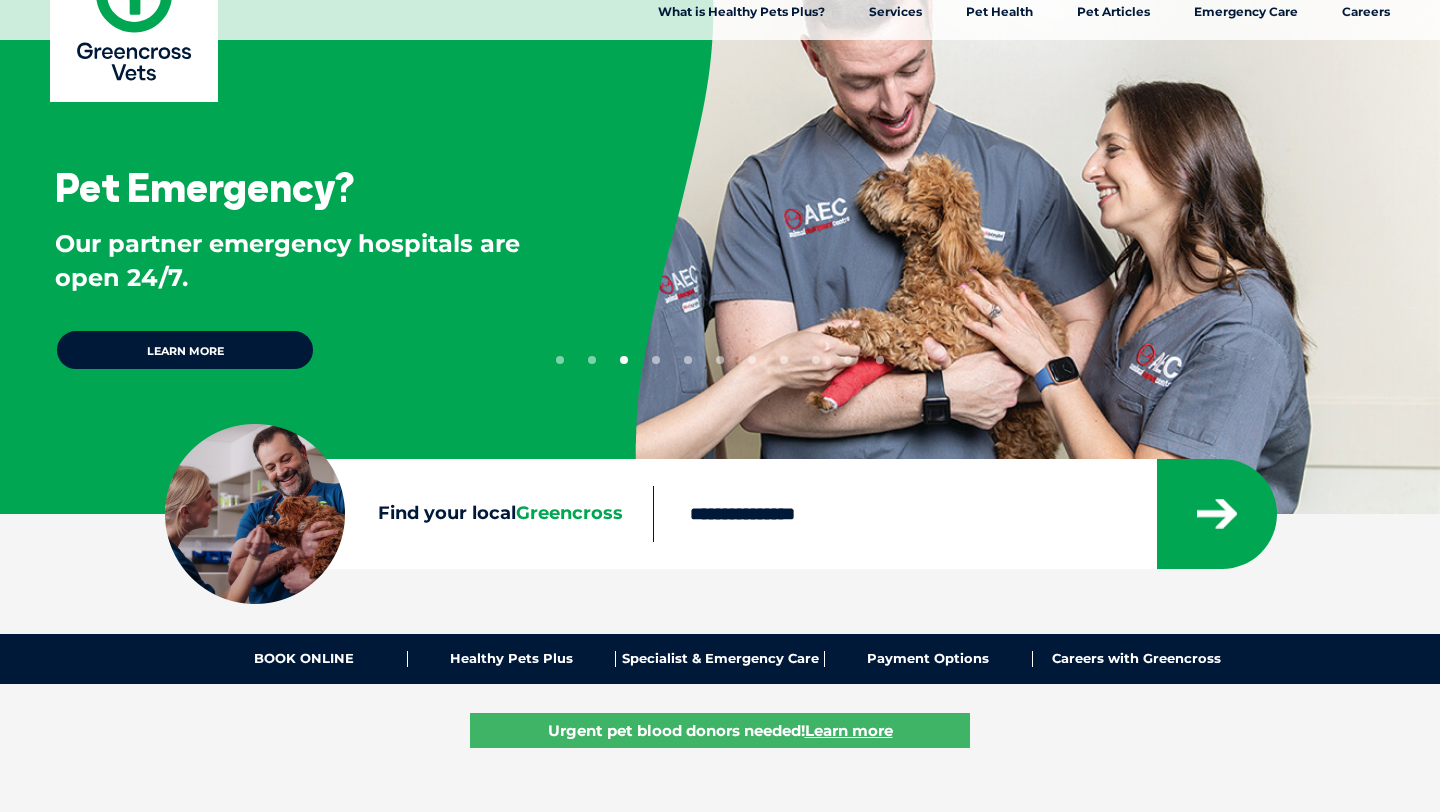 scroll, scrollTop: 0, scrollLeft: 0, axis: both 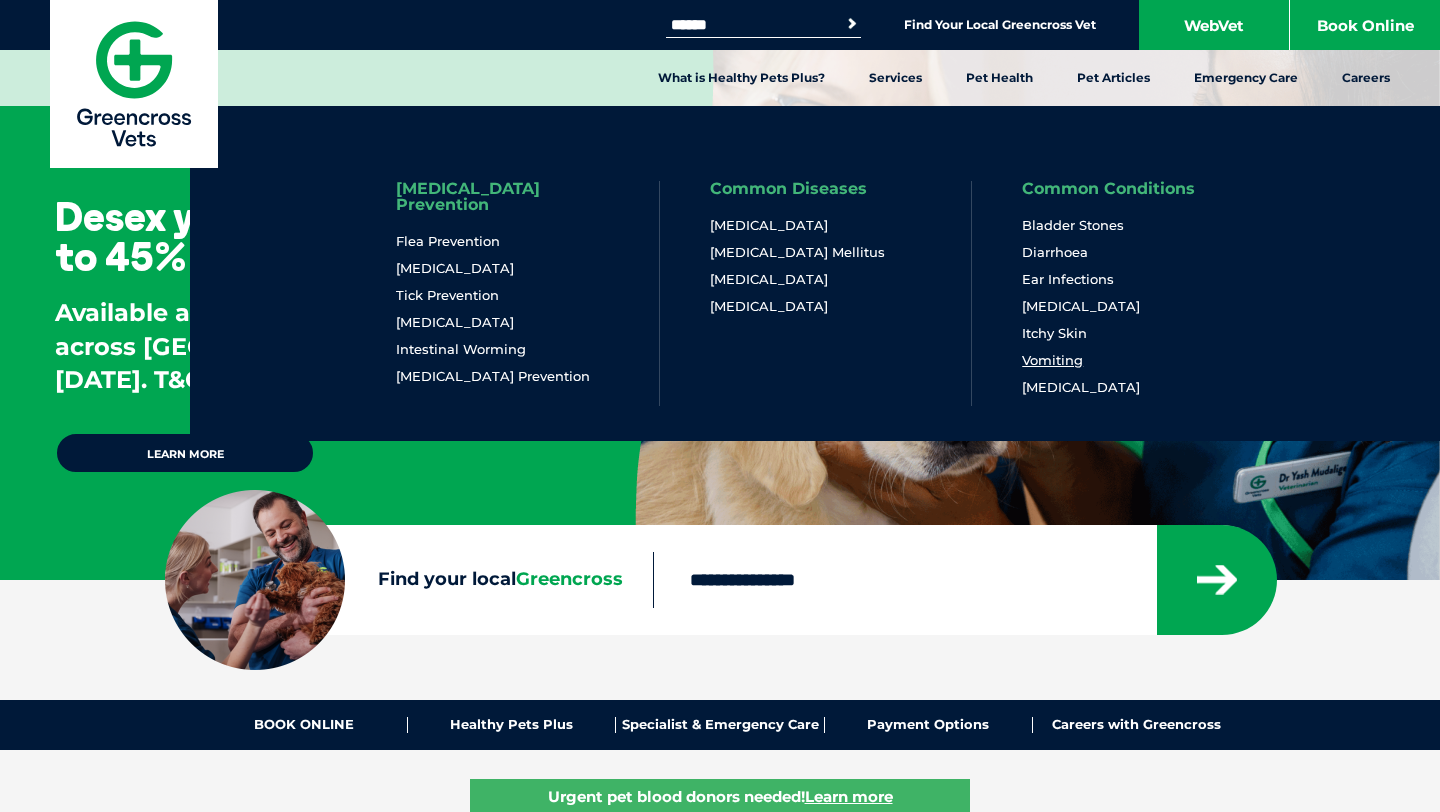 click on "Vomiting" at bounding box center [1052, 360] 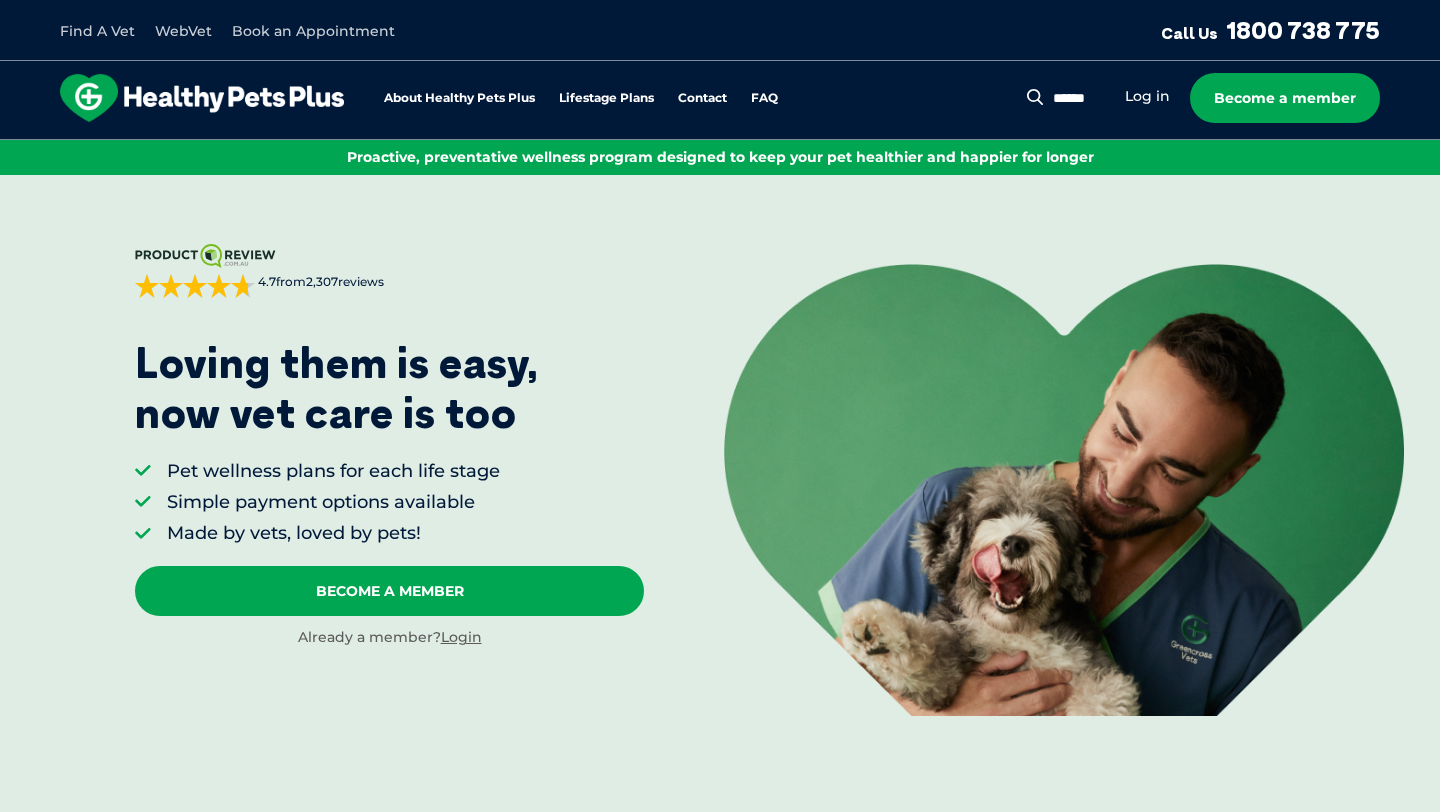 scroll, scrollTop: 0, scrollLeft: 0, axis: both 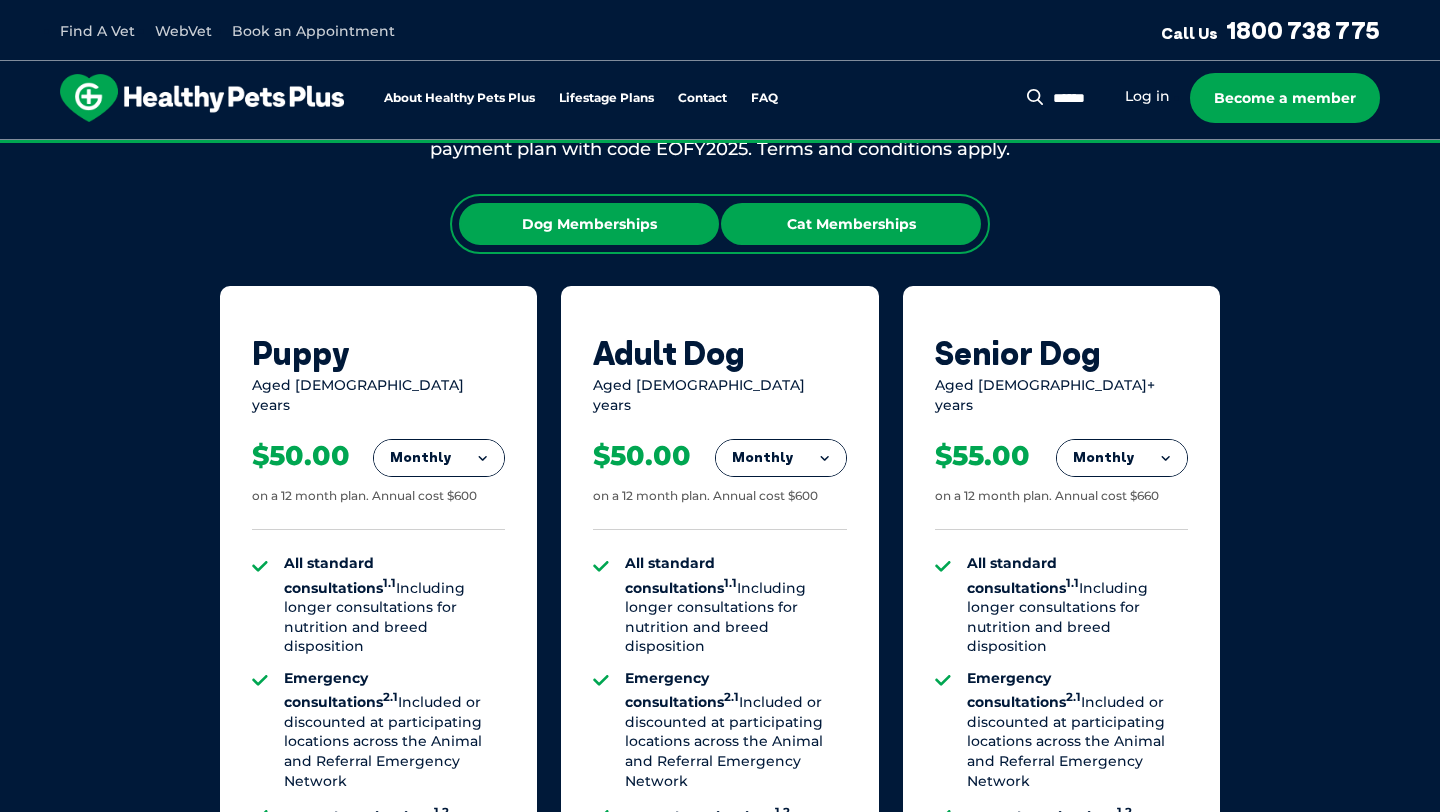 click on "Cat Memberships" at bounding box center (851, 224) 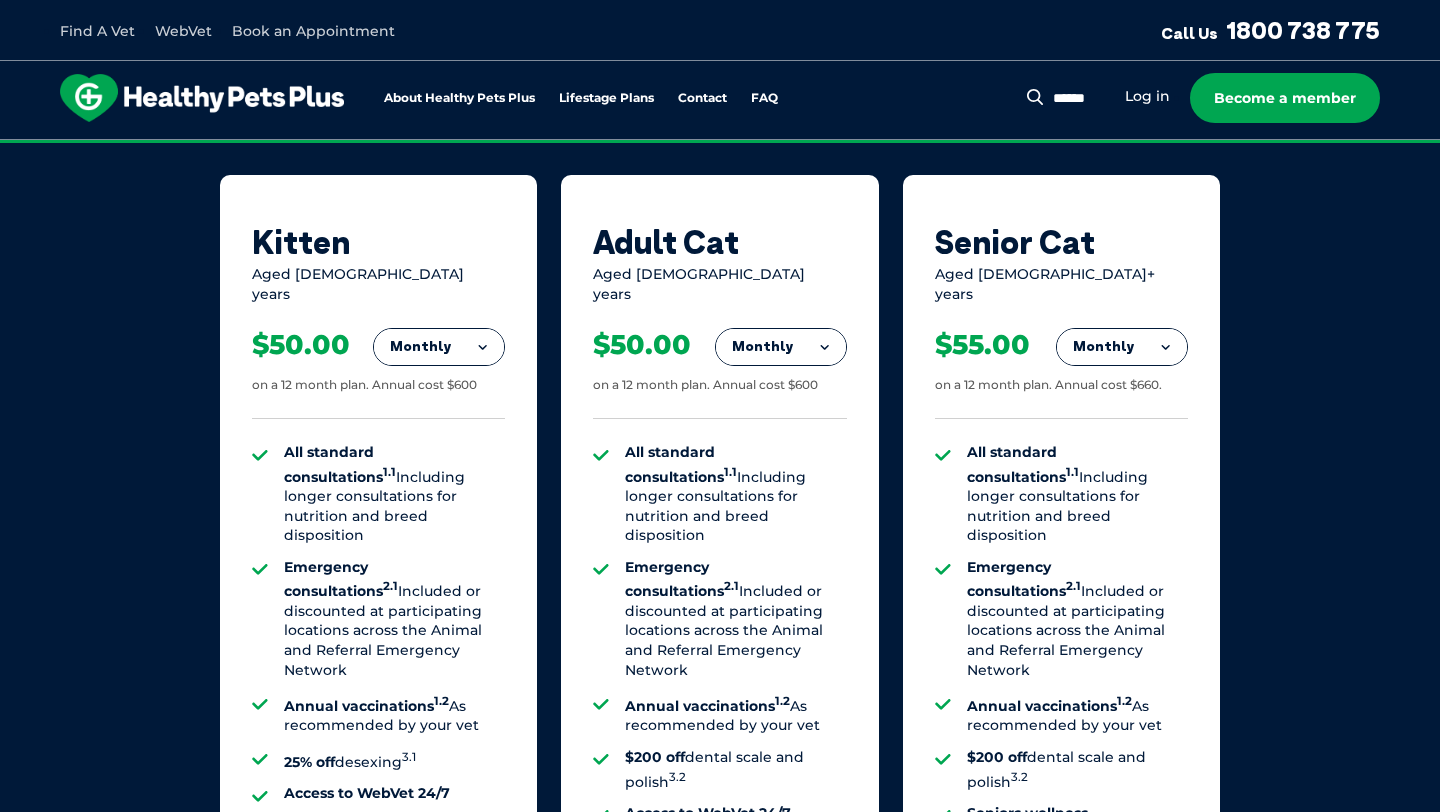 scroll, scrollTop: 1892, scrollLeft: 0, axis: vertical 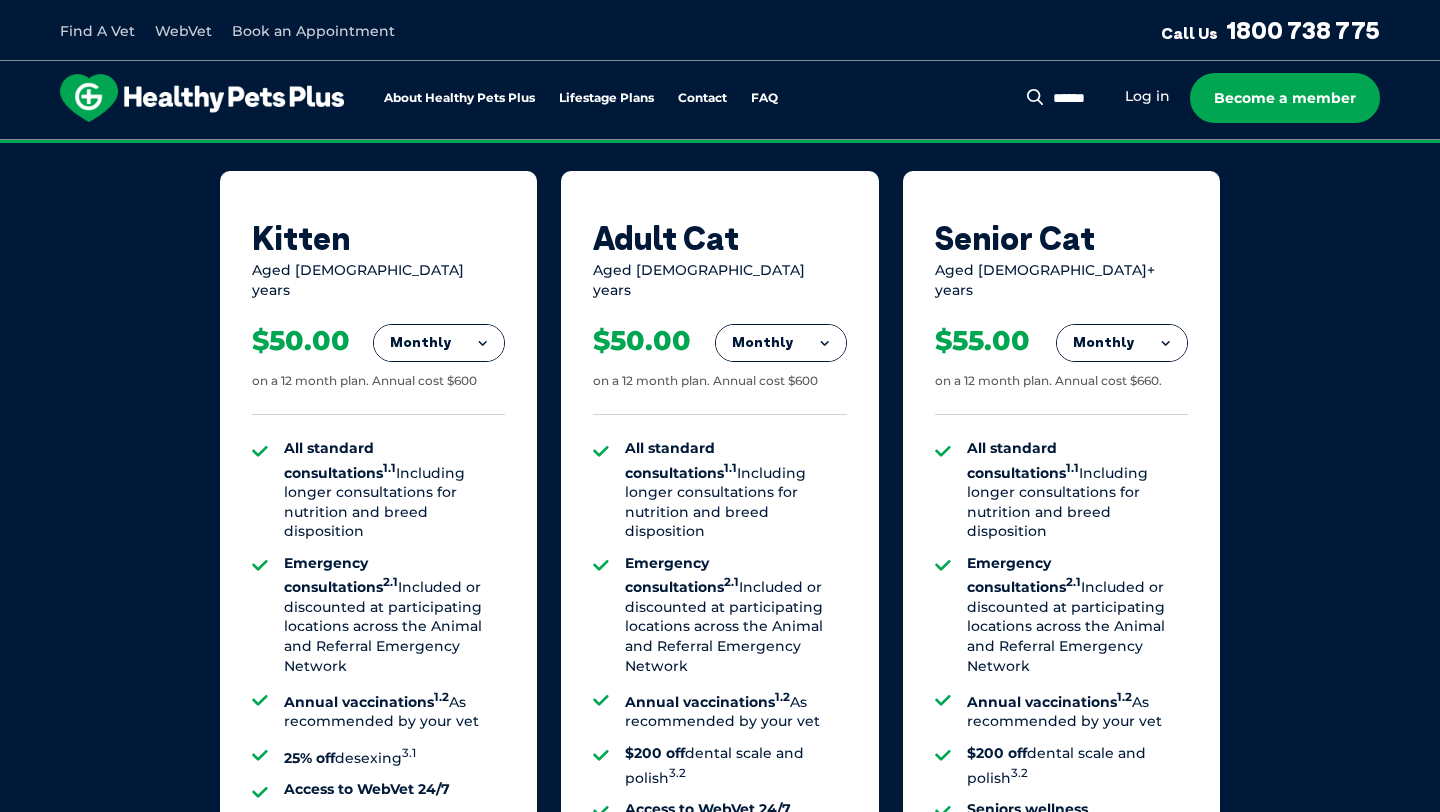 click on "Monthly" at bounding box center (1122, 343) 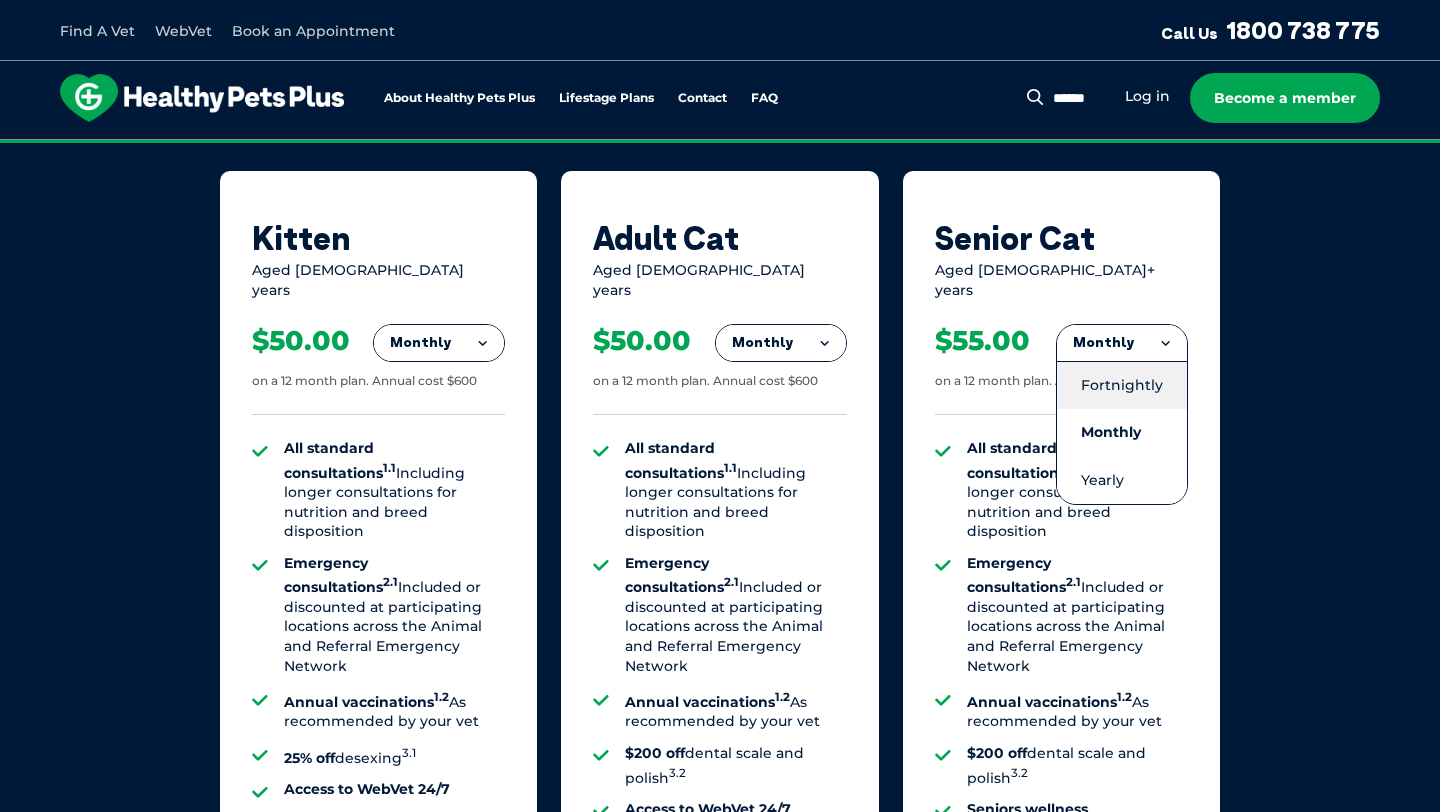 click on "Fortnightly" at bounding box center (1122, 385) 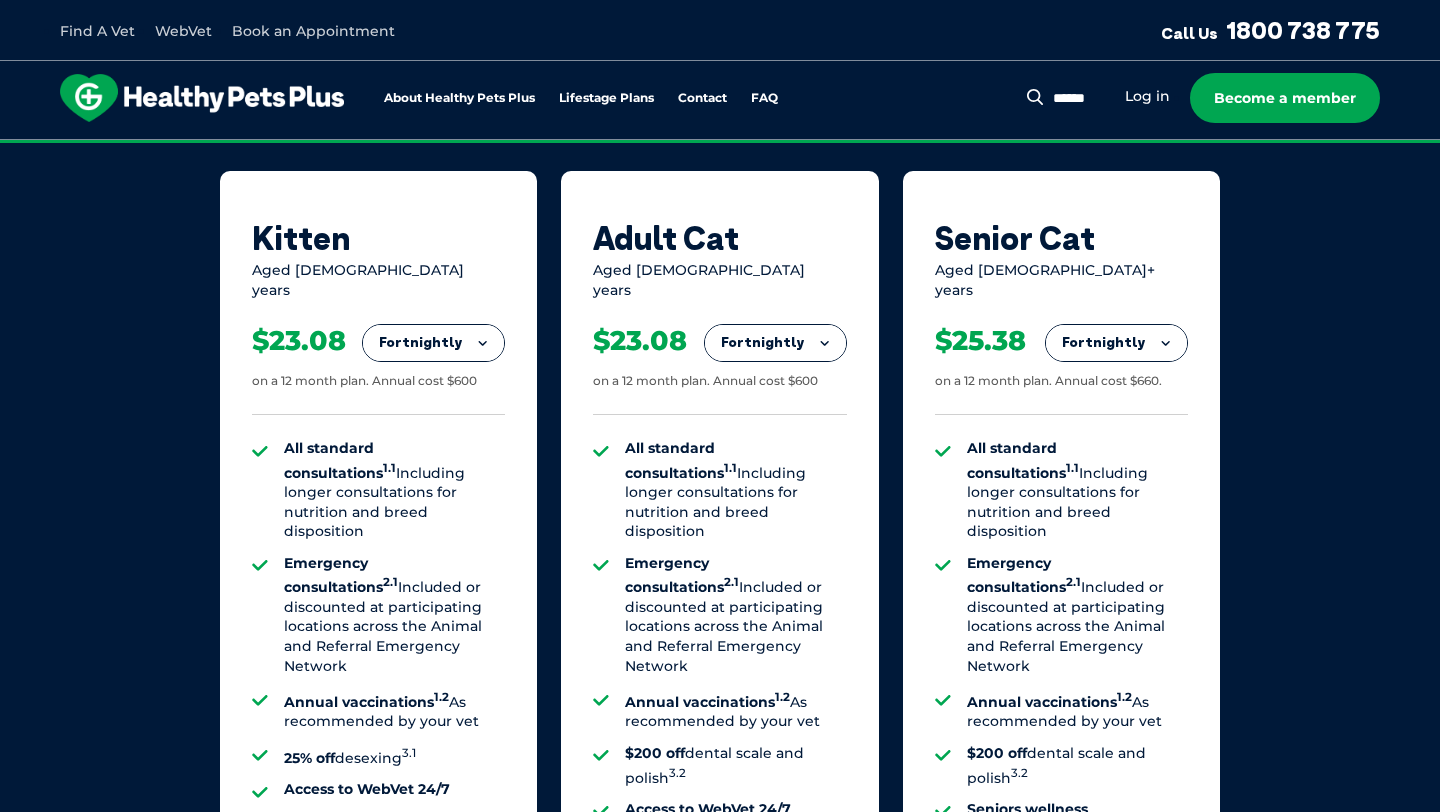 click on "Fortnightly" at bounding box center (1116, 343) 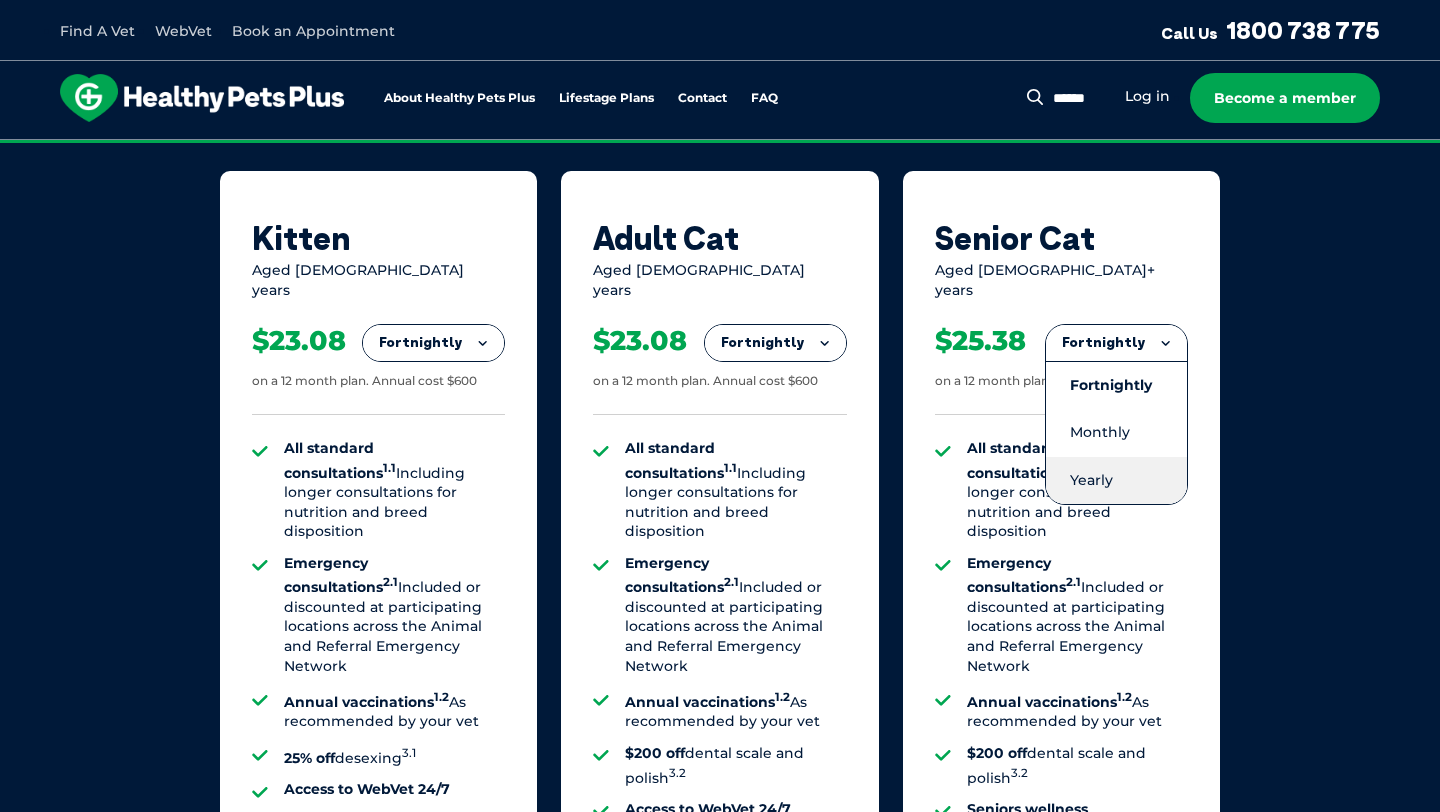 click on "Yearly" at bounding box center [1116, 480] 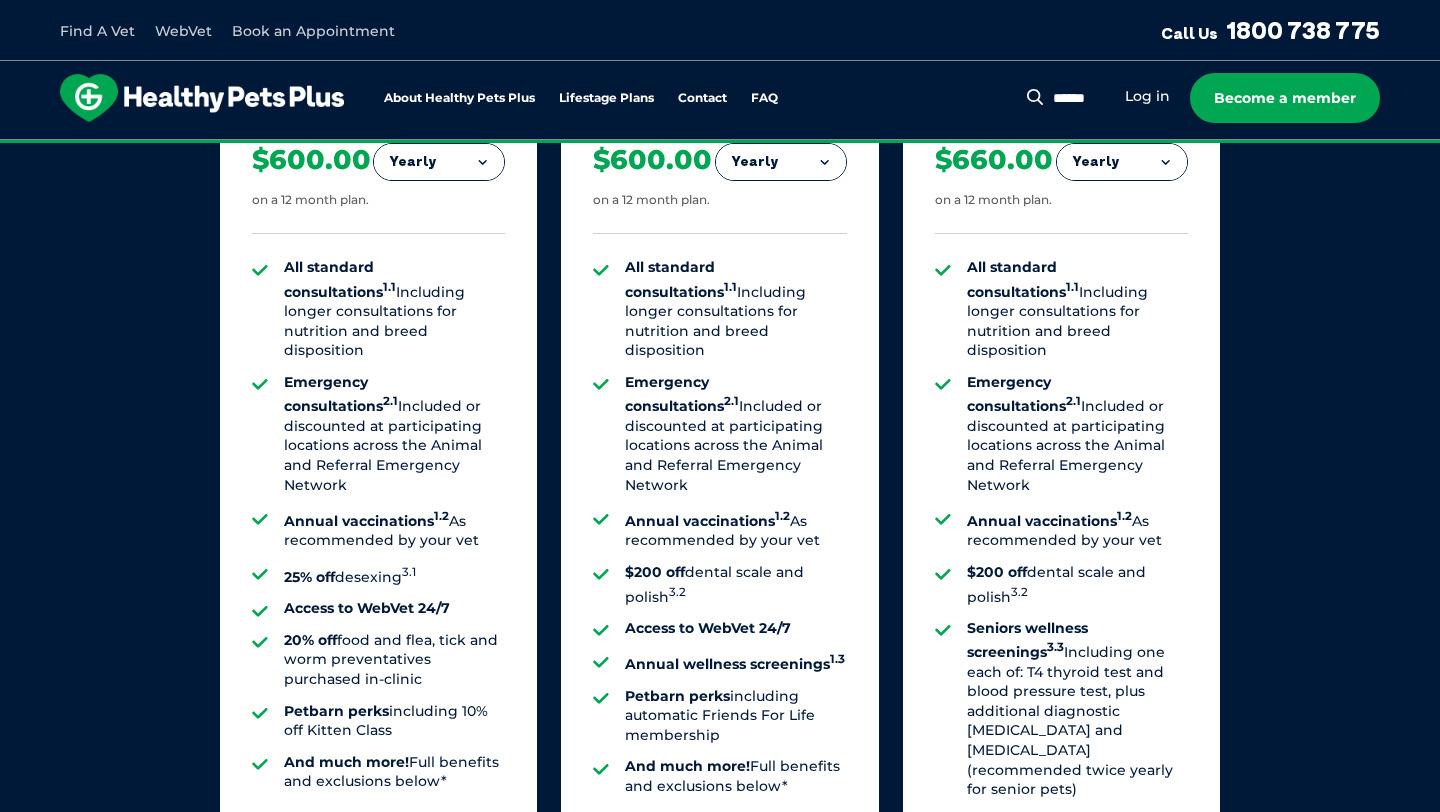 scroll, scrollTop: 1769, scrollLeft: 0, axis: vertical 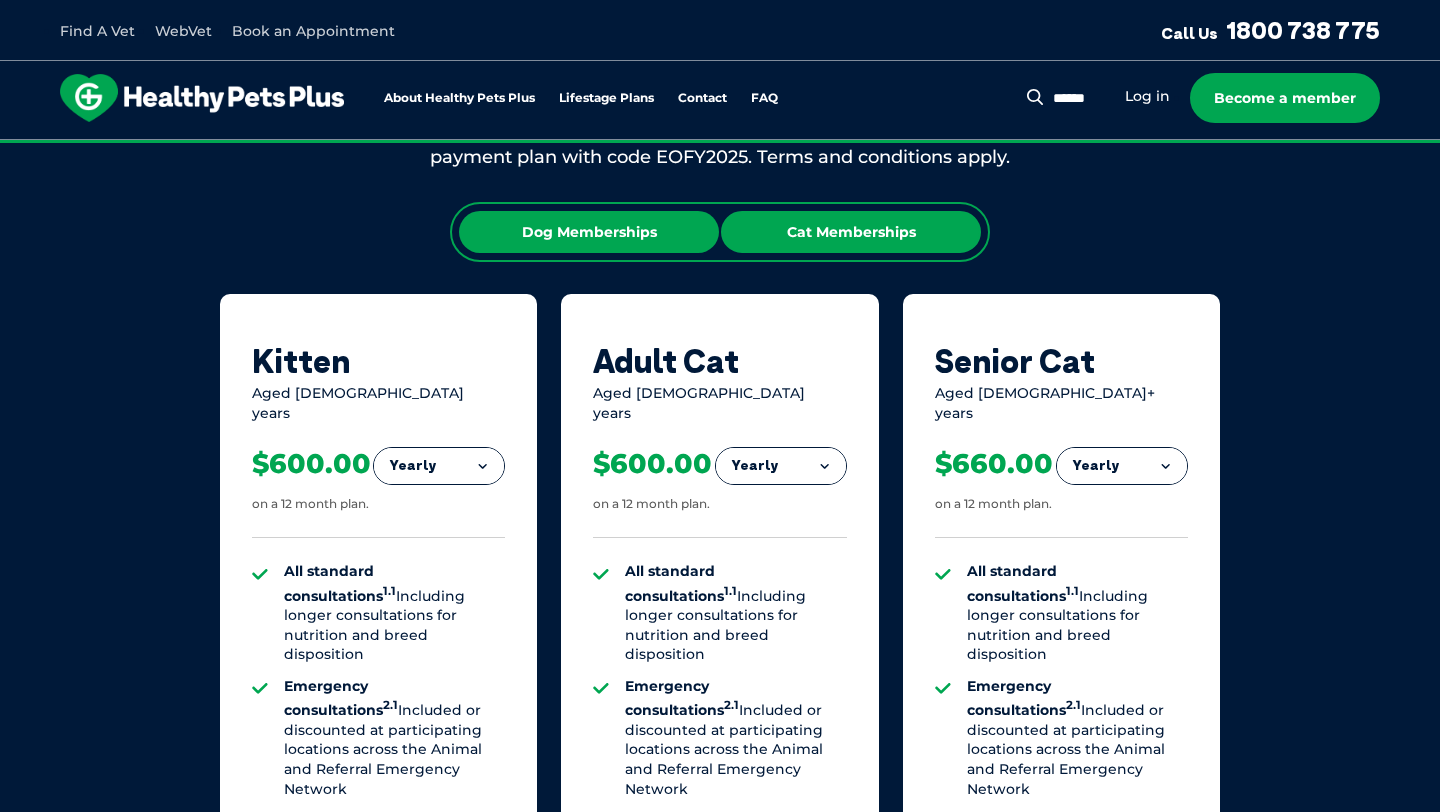 click on "Dog Memberships" at bounding box center (589, 232) 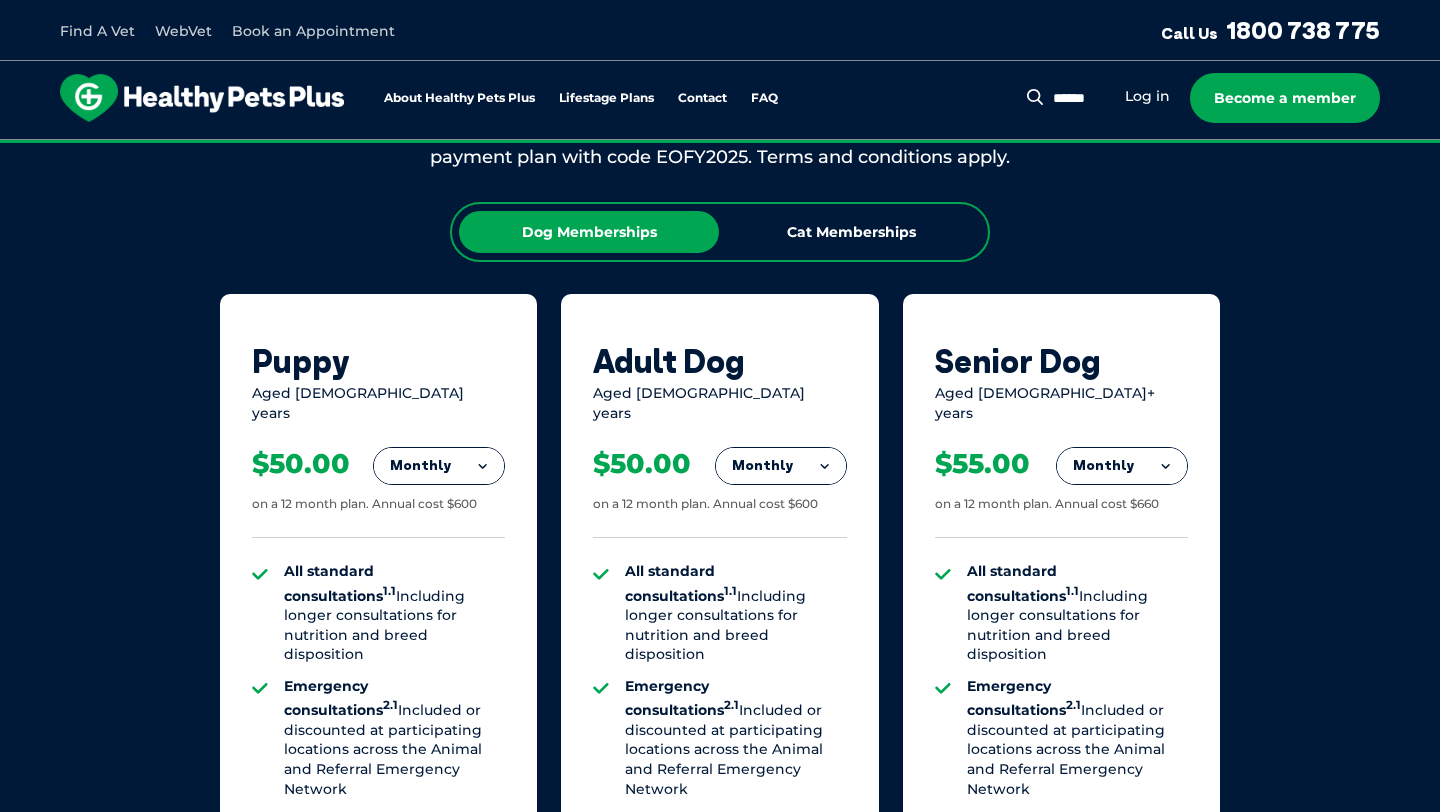 click on "Monthly" at bounding box center [439, 466] 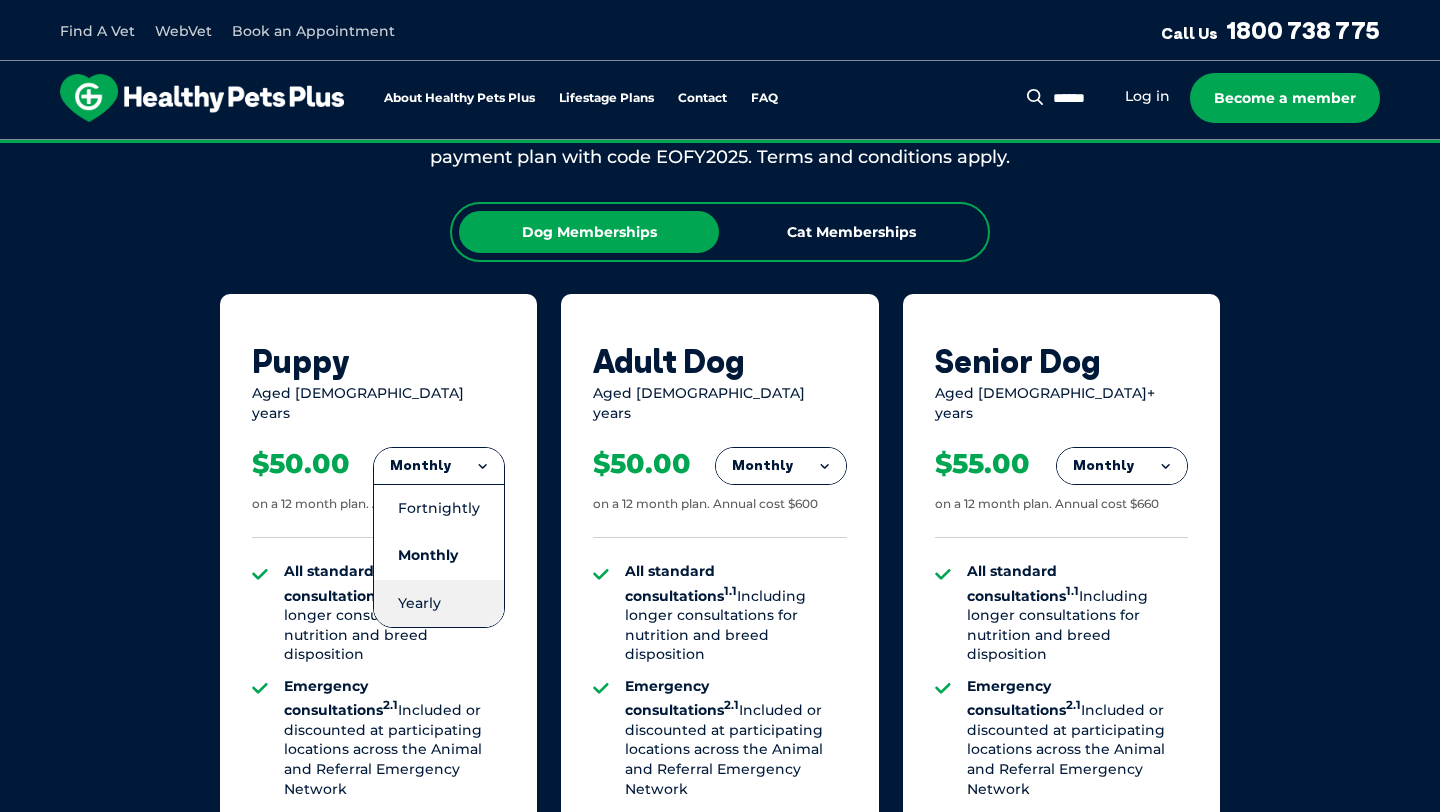 click on "Yearly" at bounding box center (439, 603) 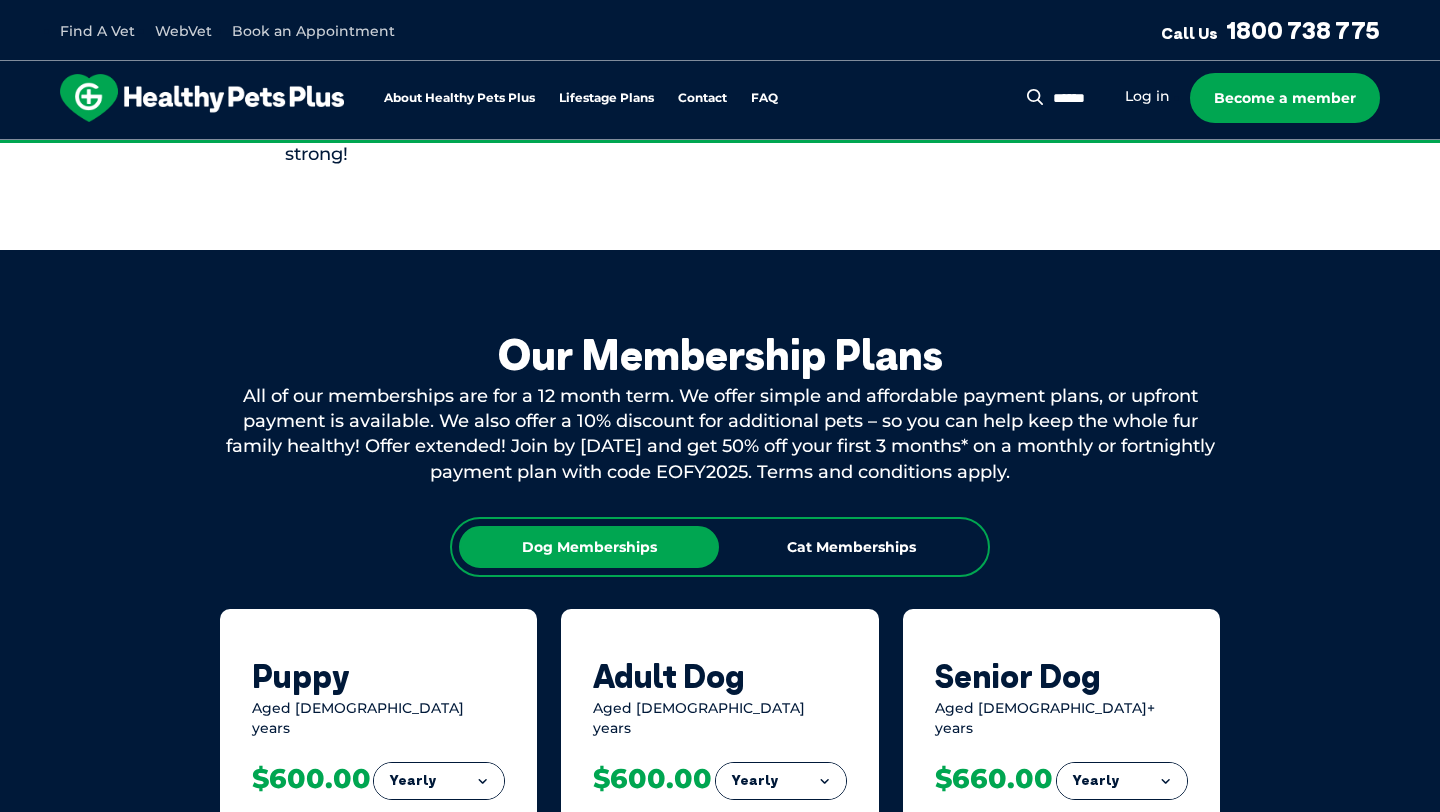 scroll, scrollTop: 1464, scrollLeft: 0, axis: vertical 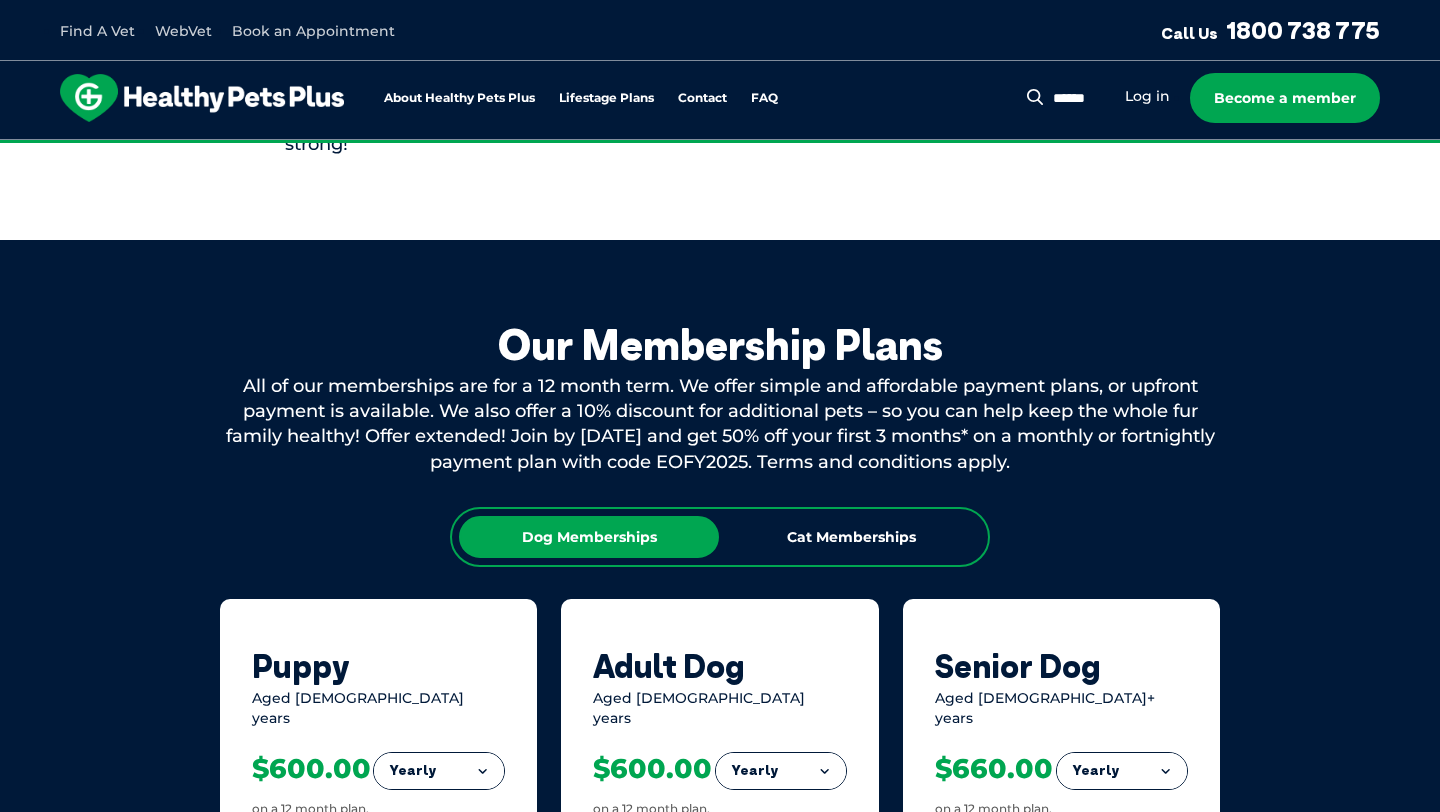click on "Dog Memberships
Cat Memberships" at bounding box center (720, 537) 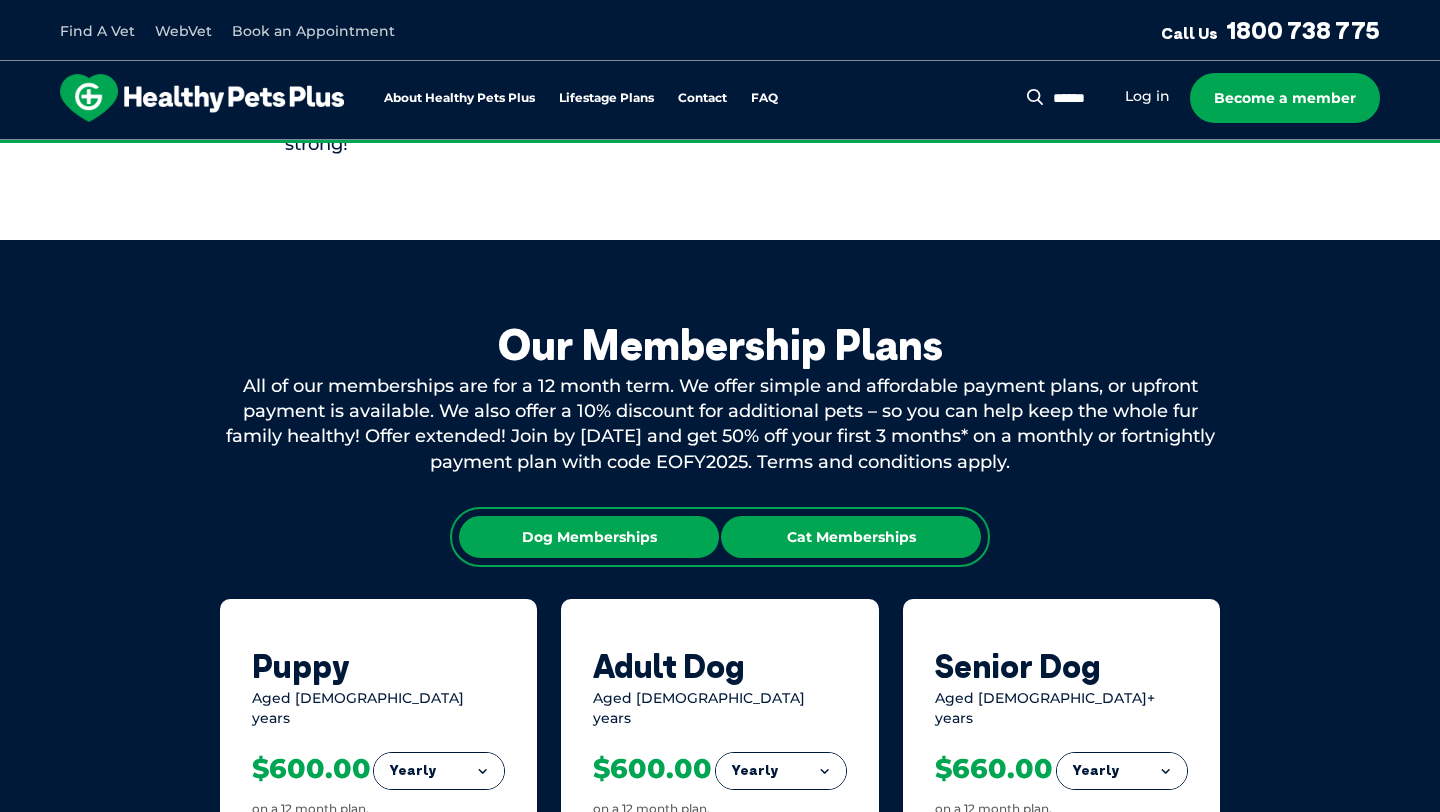 click on "Cat Memberships" at bounding box center [851, 537] 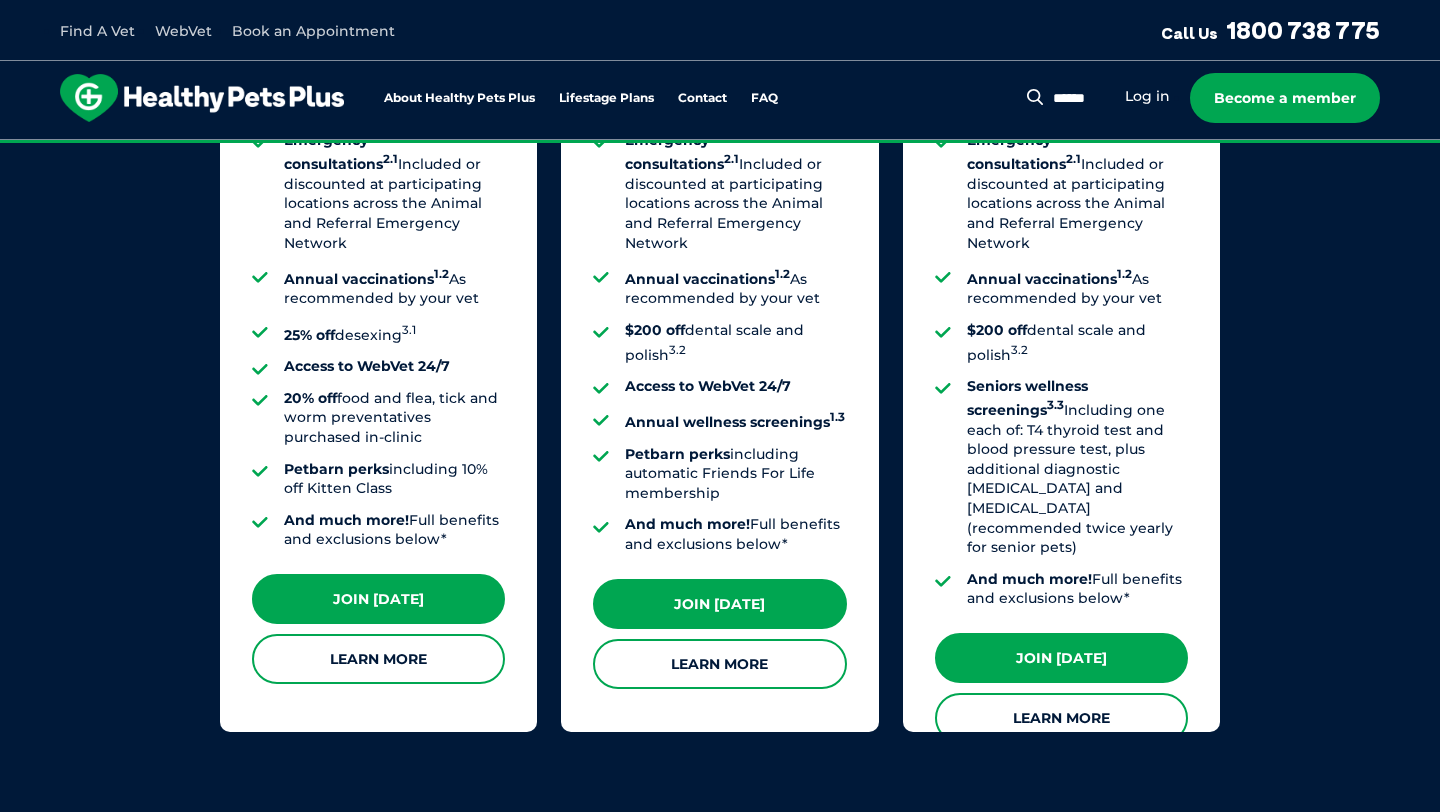 scroll, scrollTop: 2318, scrollLeft: 0, axis: vertical 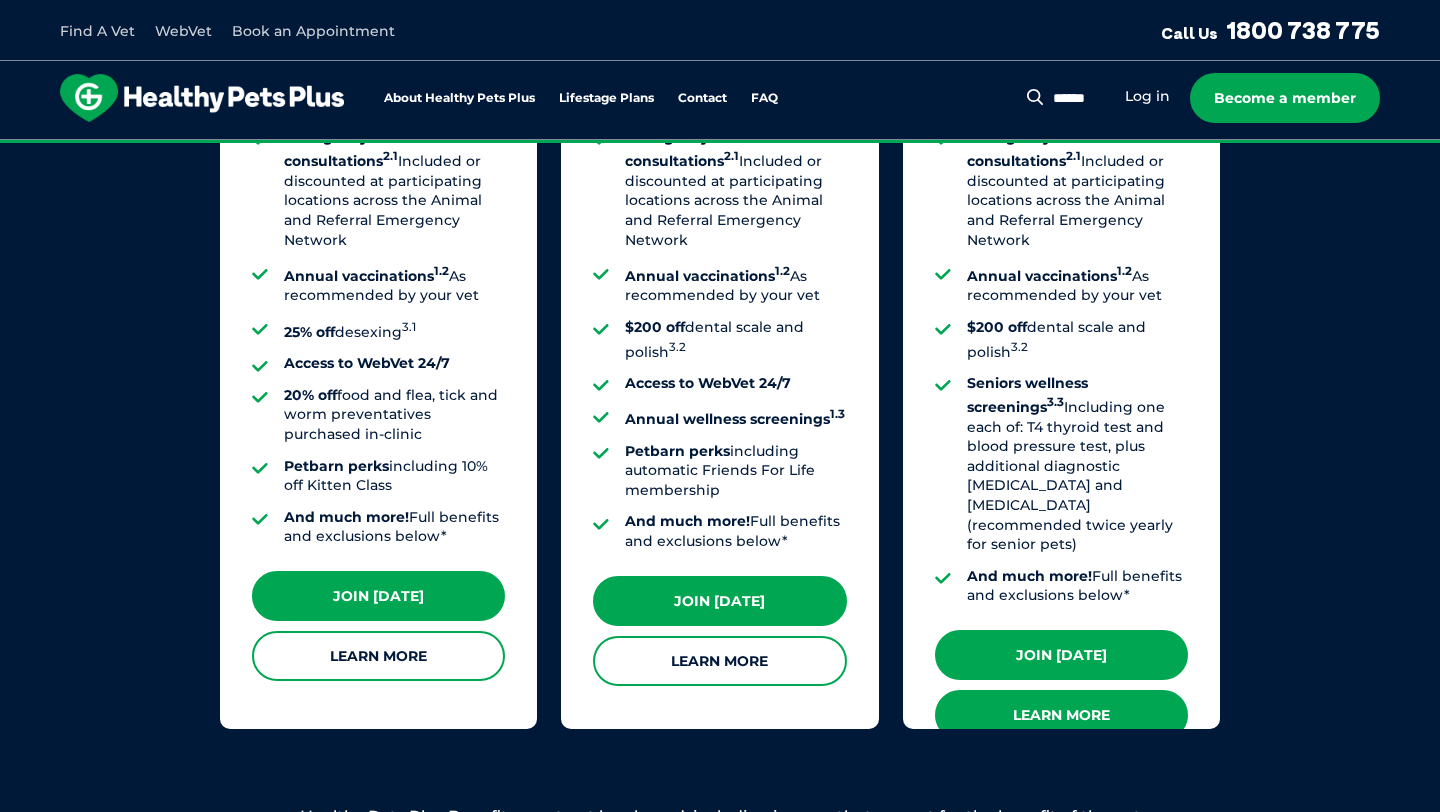 click on "Learn More" at bounding box center [1061, 715] 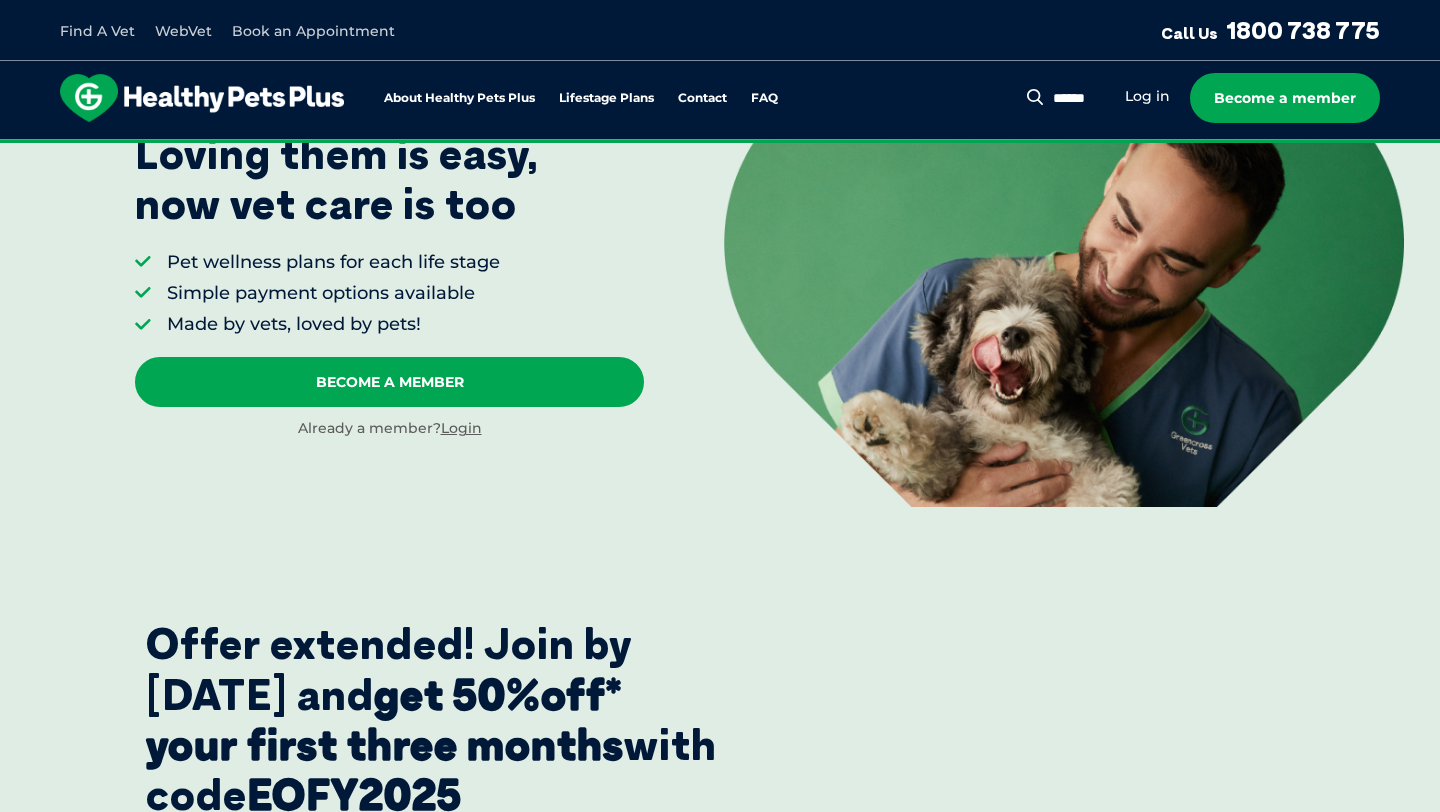scroll, scrollTop: 0, scrollLeft: 0, axis: both 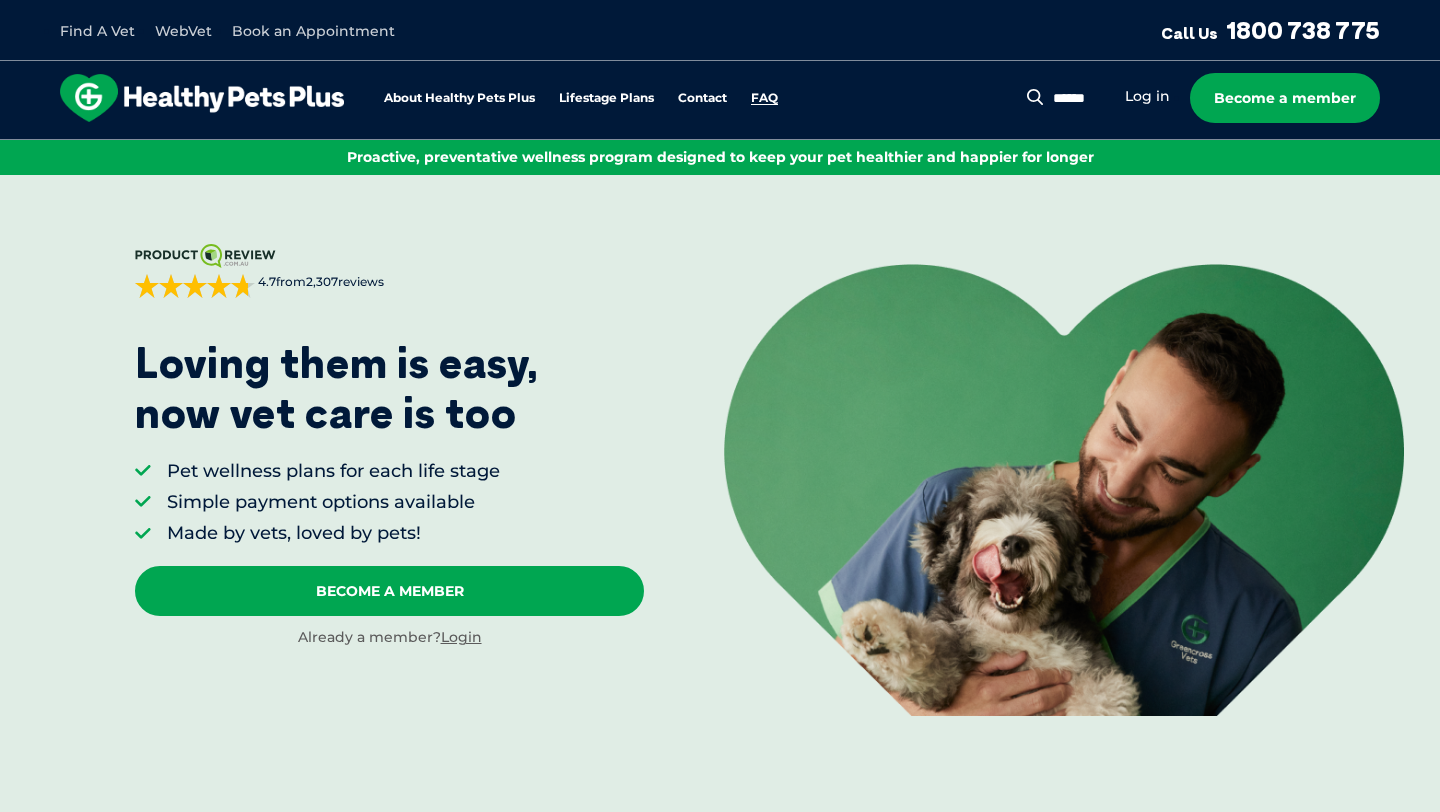 click on "FAQ" at bounding box center [764, 98] 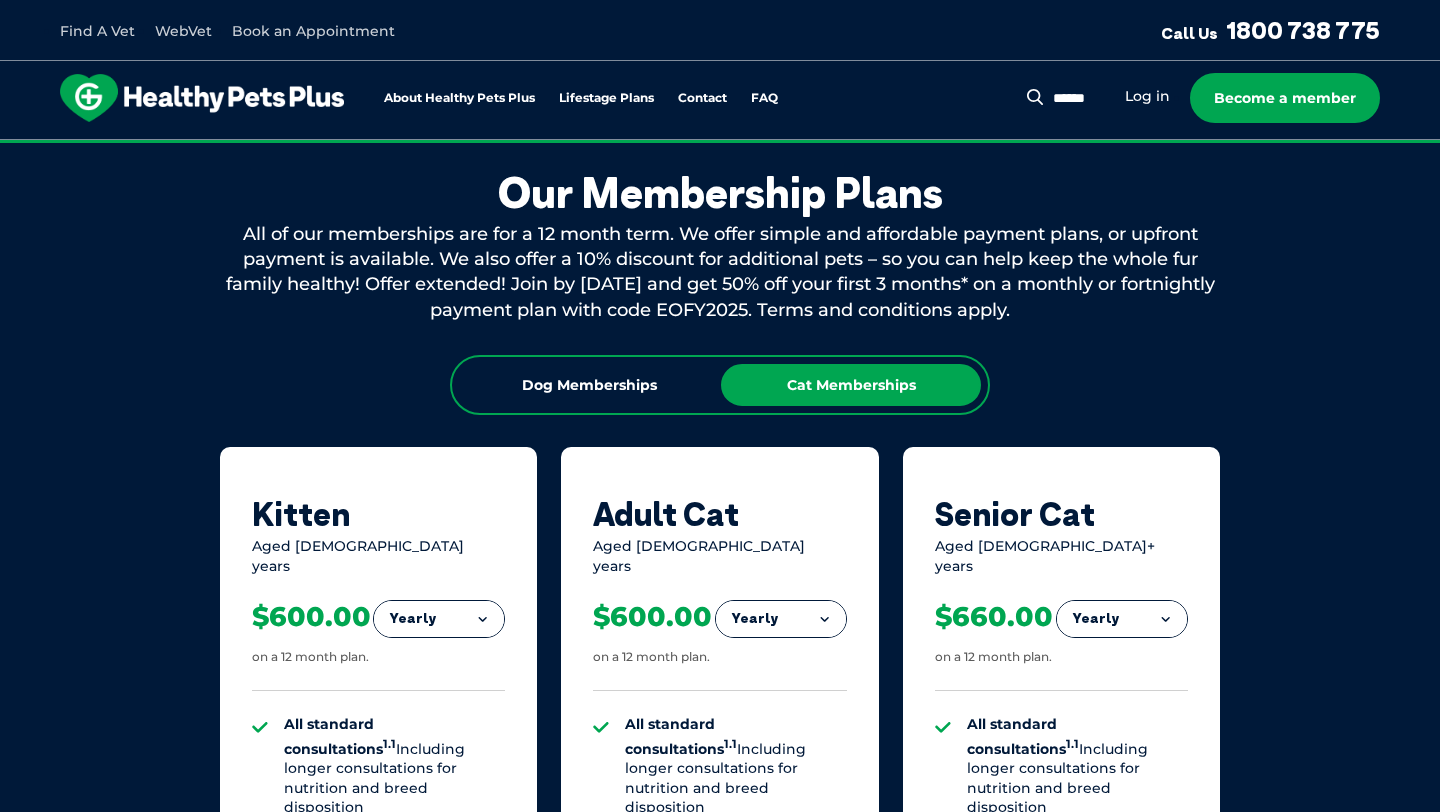 scroll, scrollTop: 0, scrollLeft: 0, axis: both 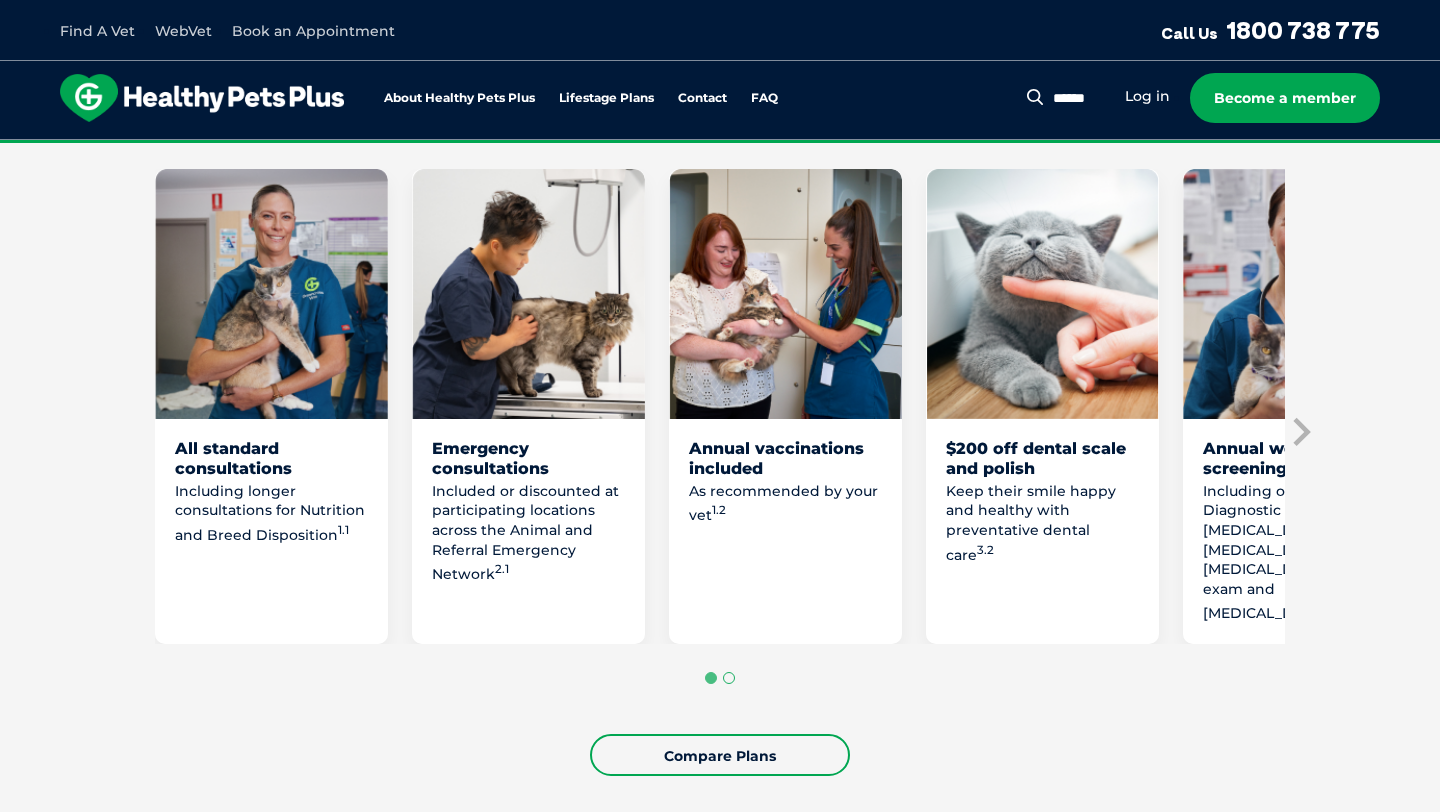 click at bounding box center (729, 678) 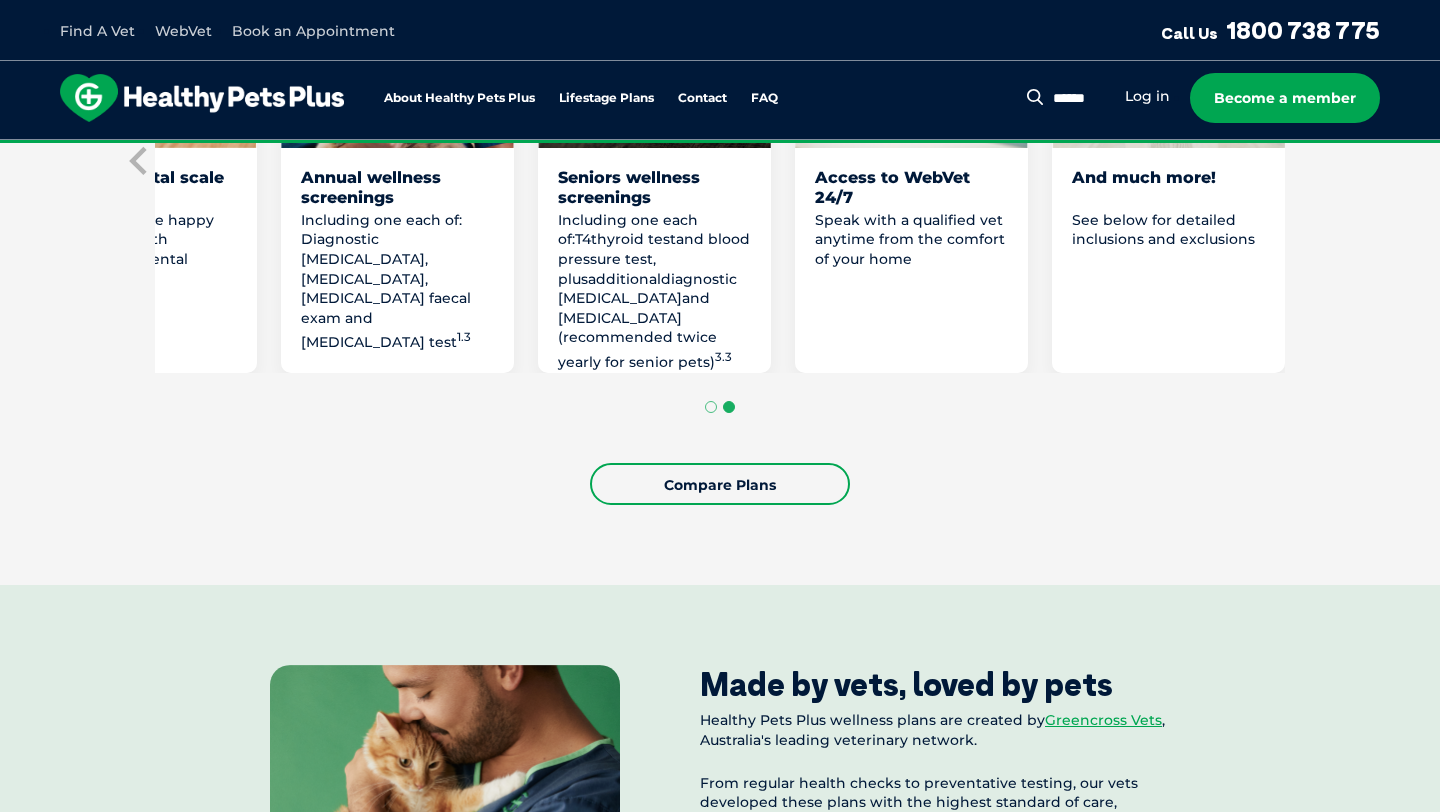 scroll, scrollTop: 1381, scrollLeft: 0, axis: vertical 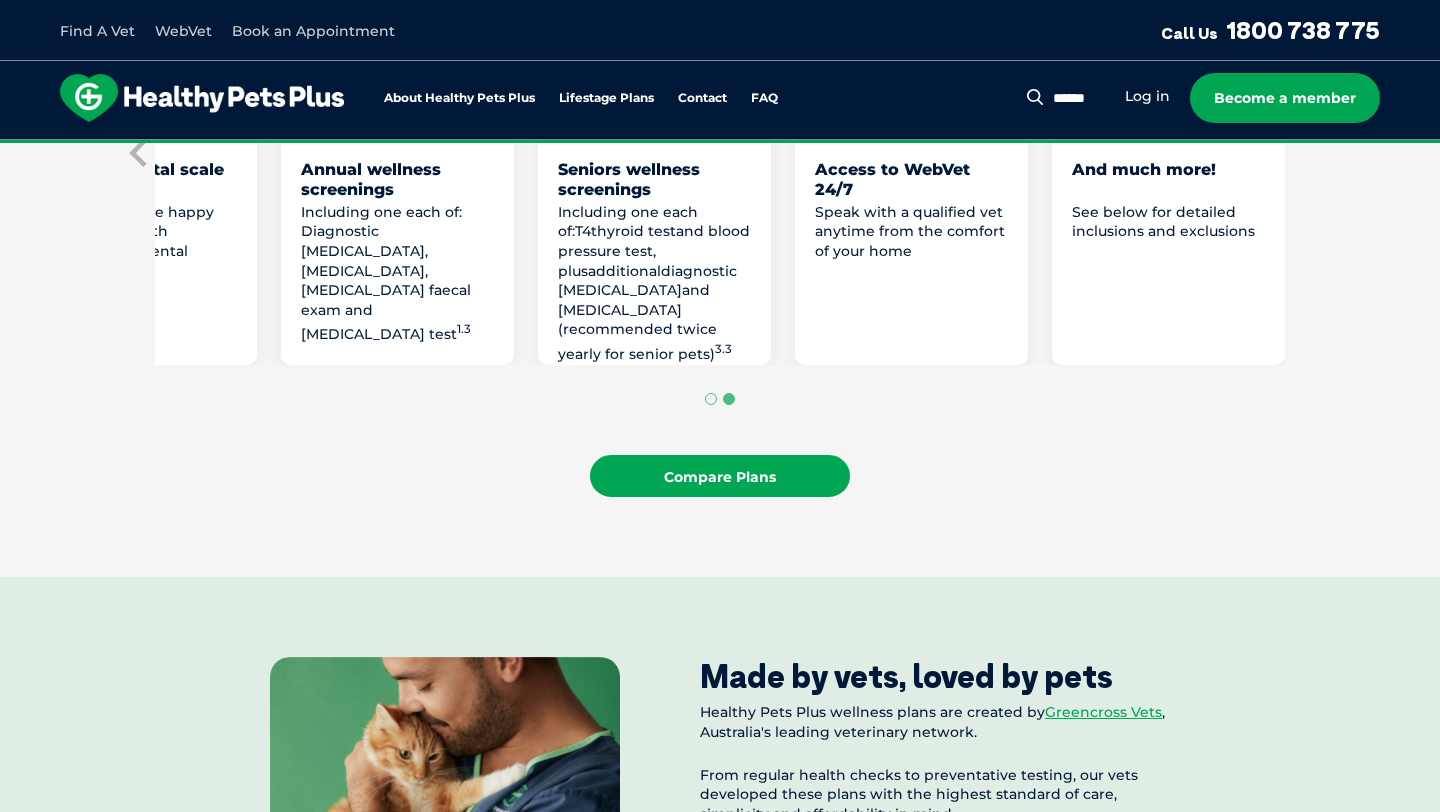 click on "Compare Plans" at bounding box center [720, 476] 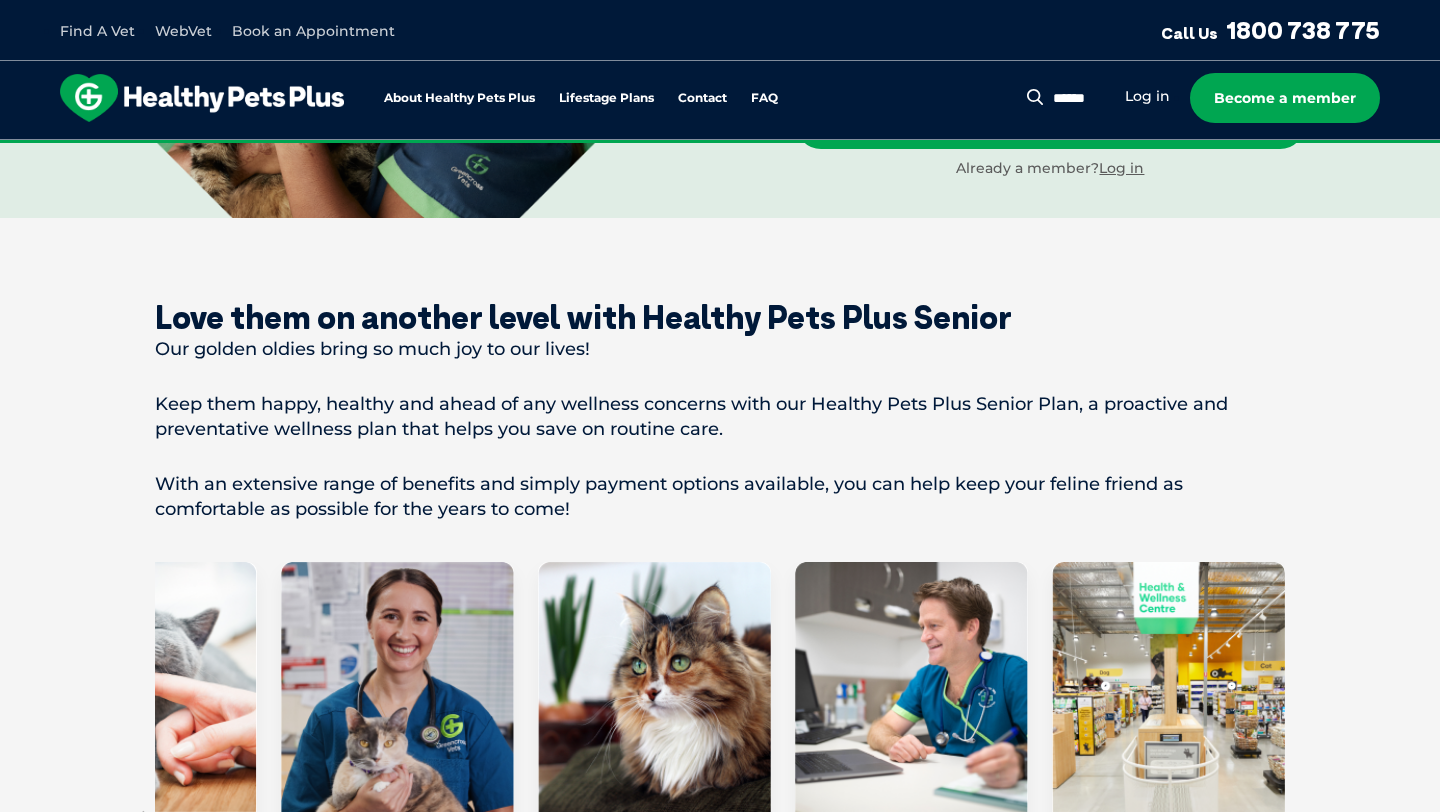 scroll, scrollTop: 0, scrollLeft: 0, axis: both 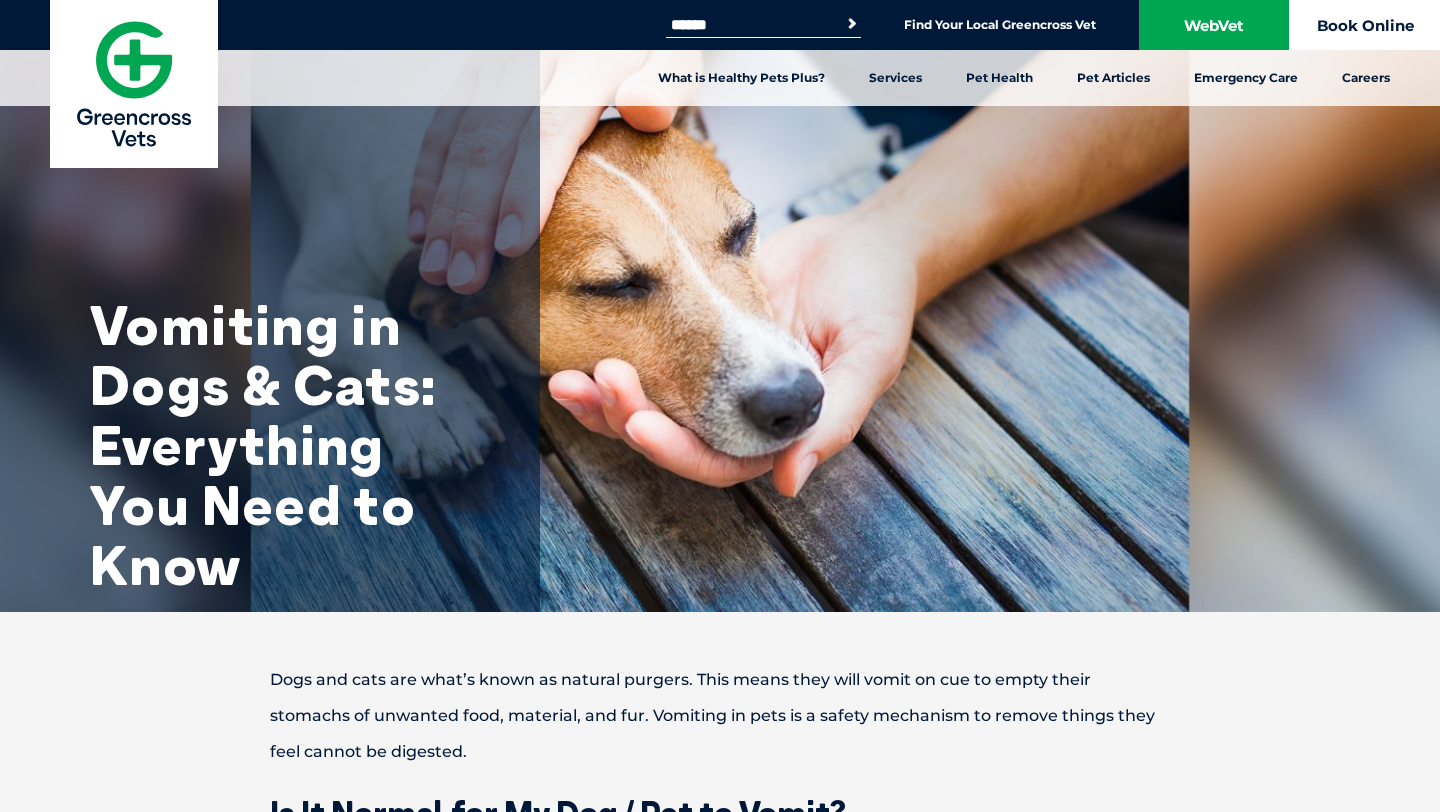click on "Book Online" at bounding box center [1365, 25] 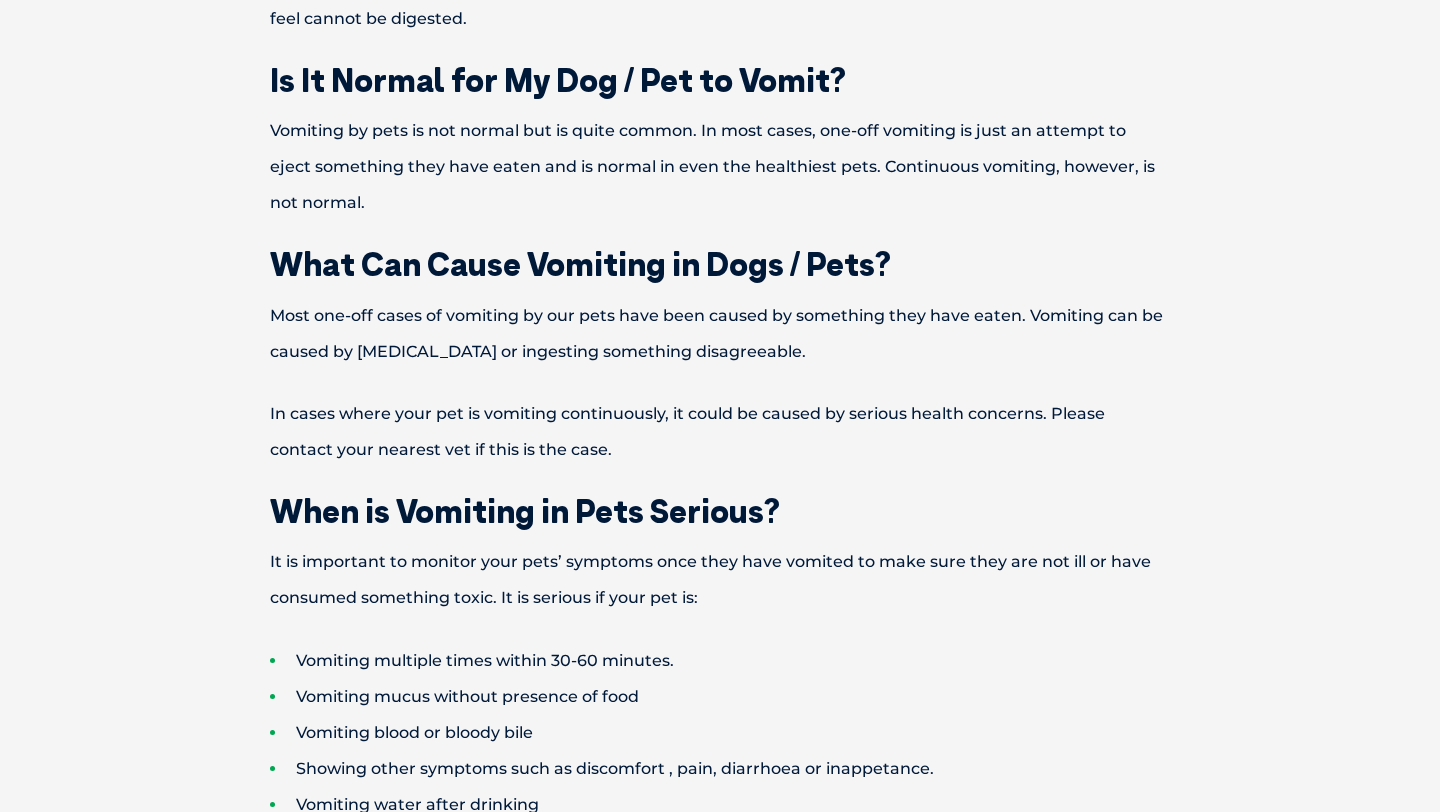 scroll, scrollTop: 0, scrollLeft: 0, axis: both 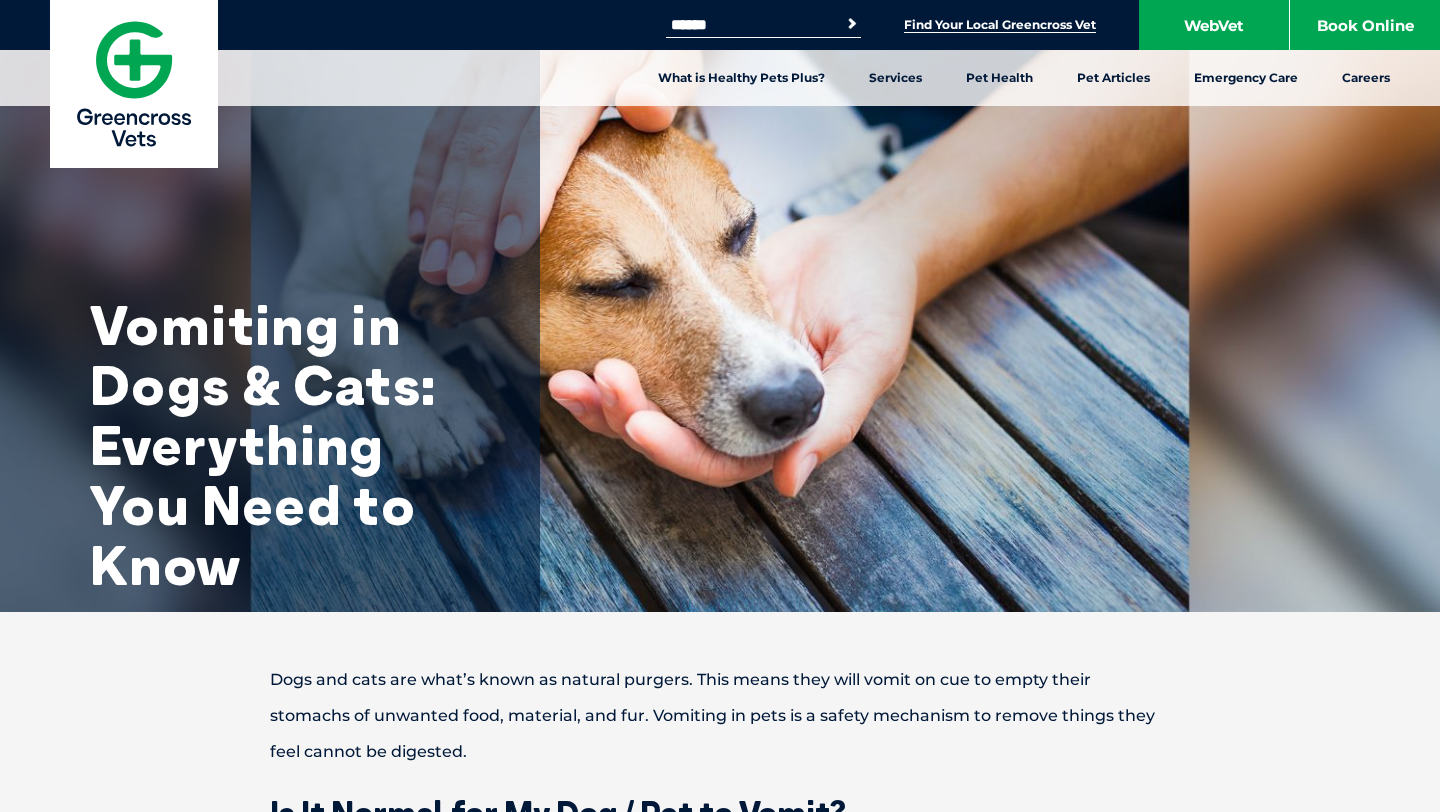 click on "Find Your Local Greencross Vet" at bounding box center (1000, 25) 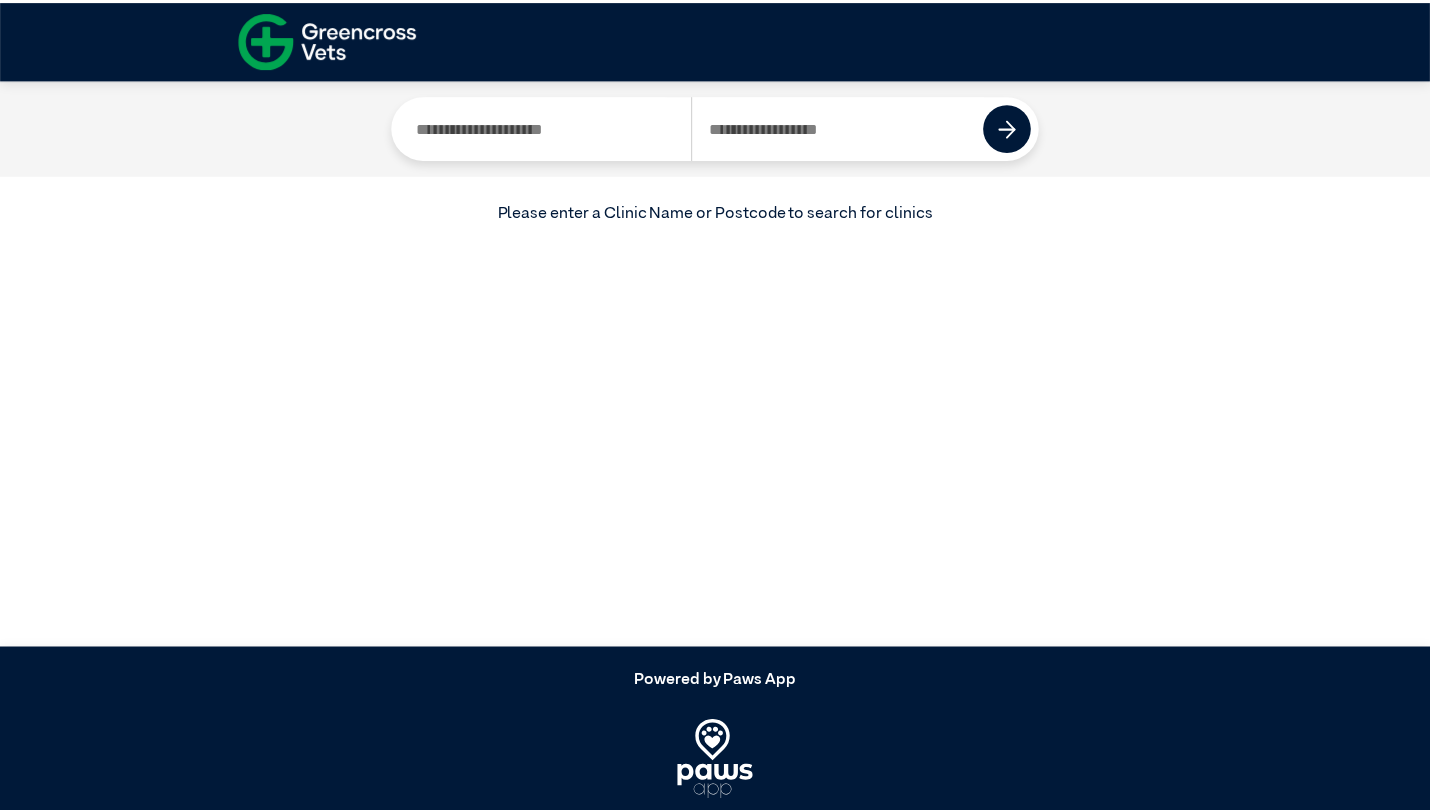 scroll, scrollTop: 0, scrollLeft: 0, axis: both 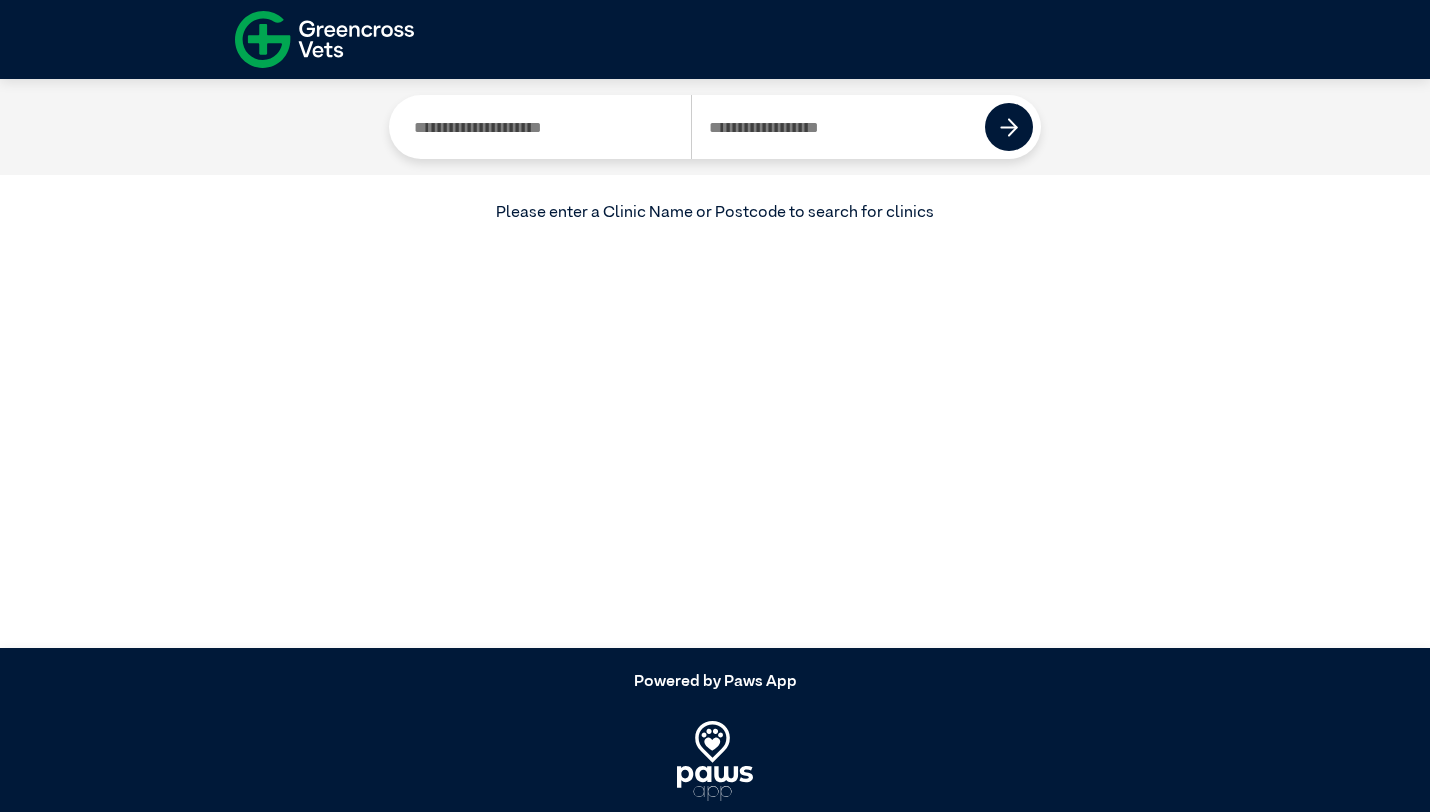 click at bounding box center [838, 127] 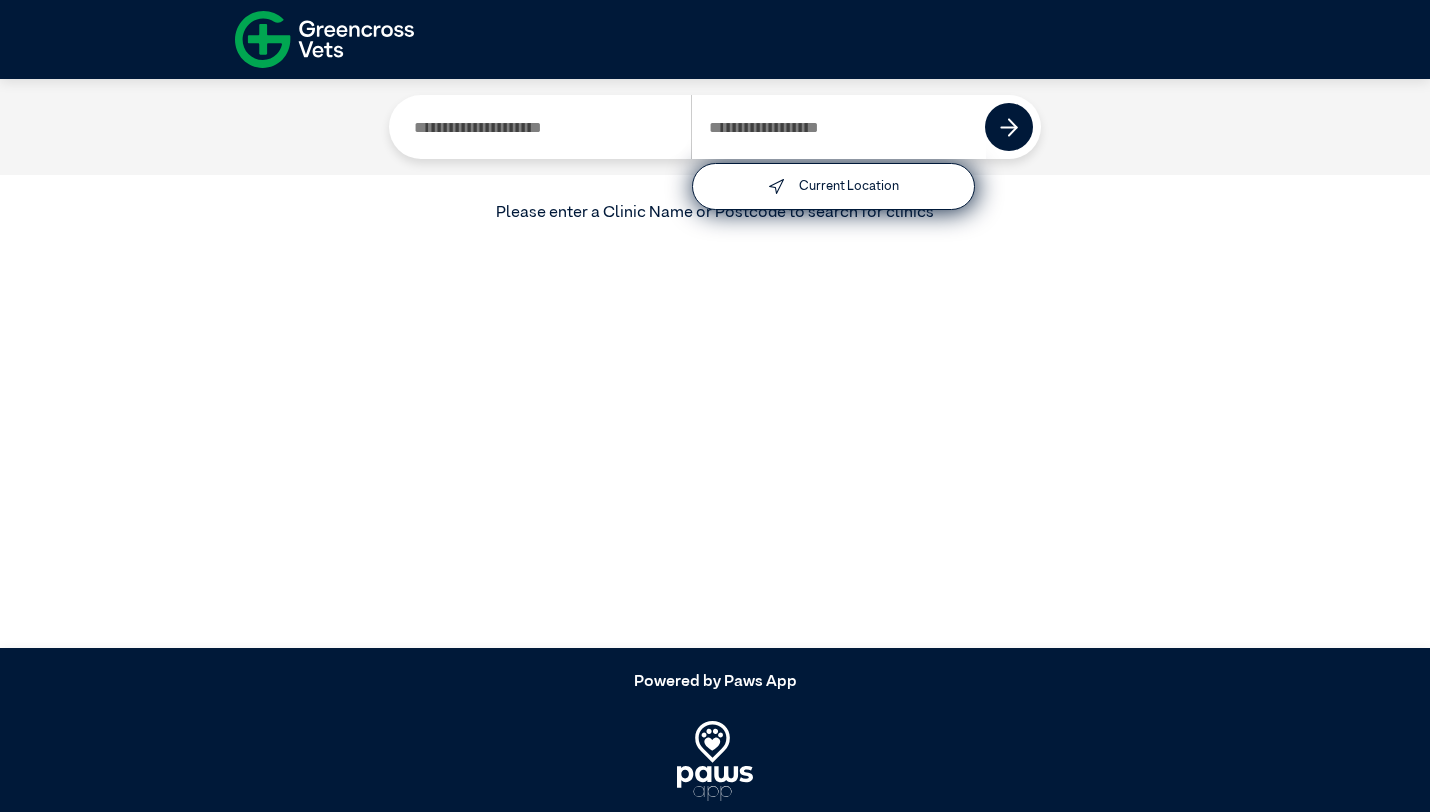 type on "****" 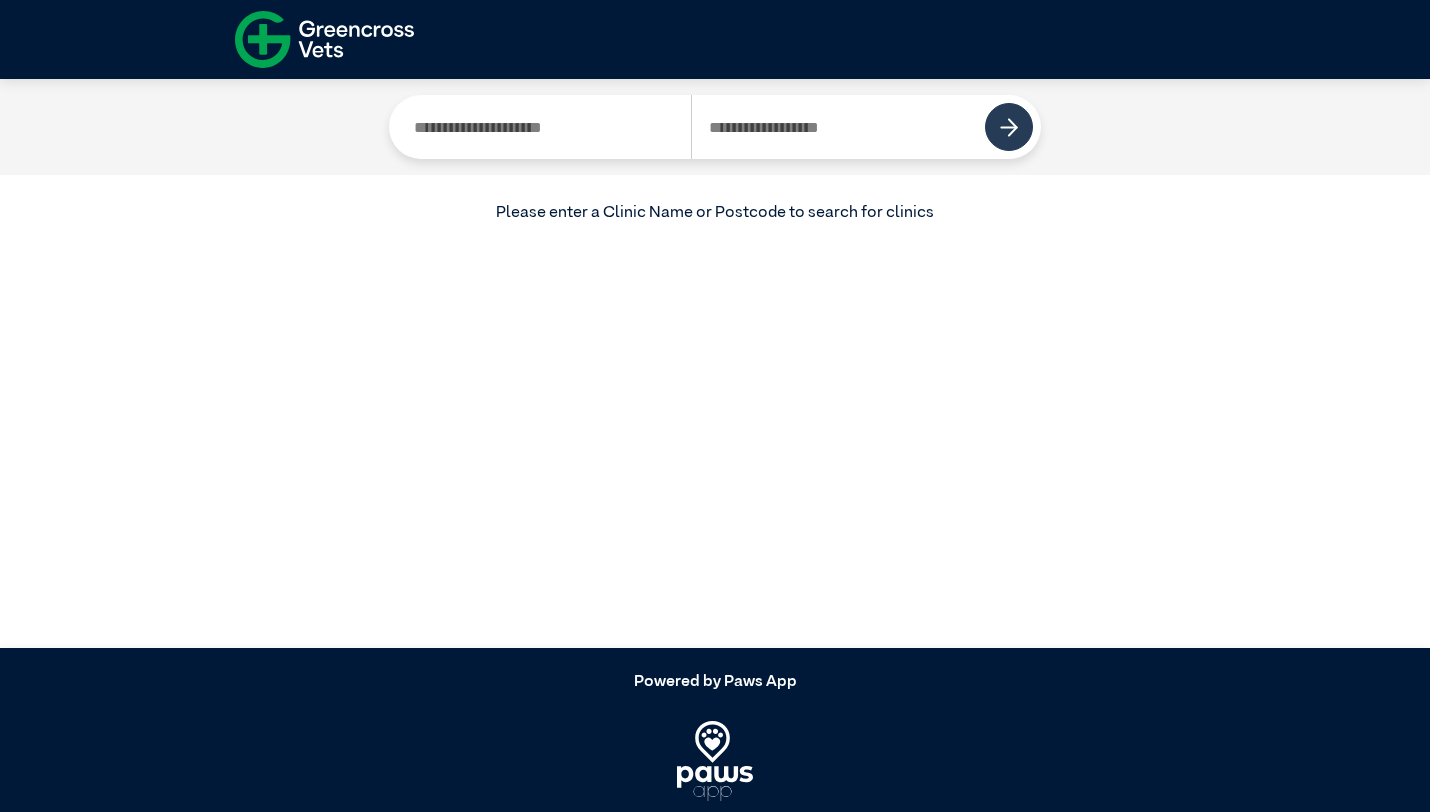 click at bounding box center (1009, 127) 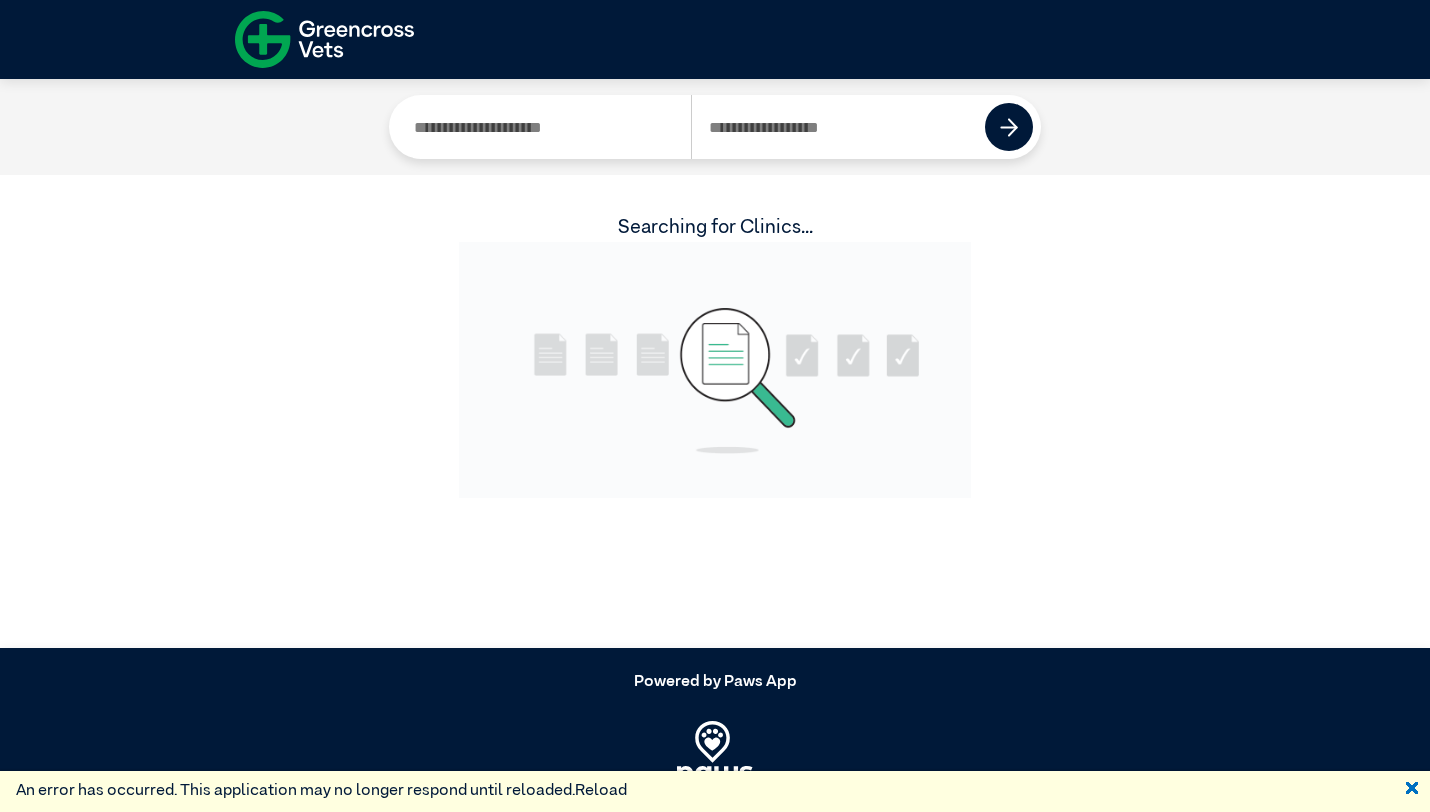 click on "Reload" at bounding box center (601, 791) 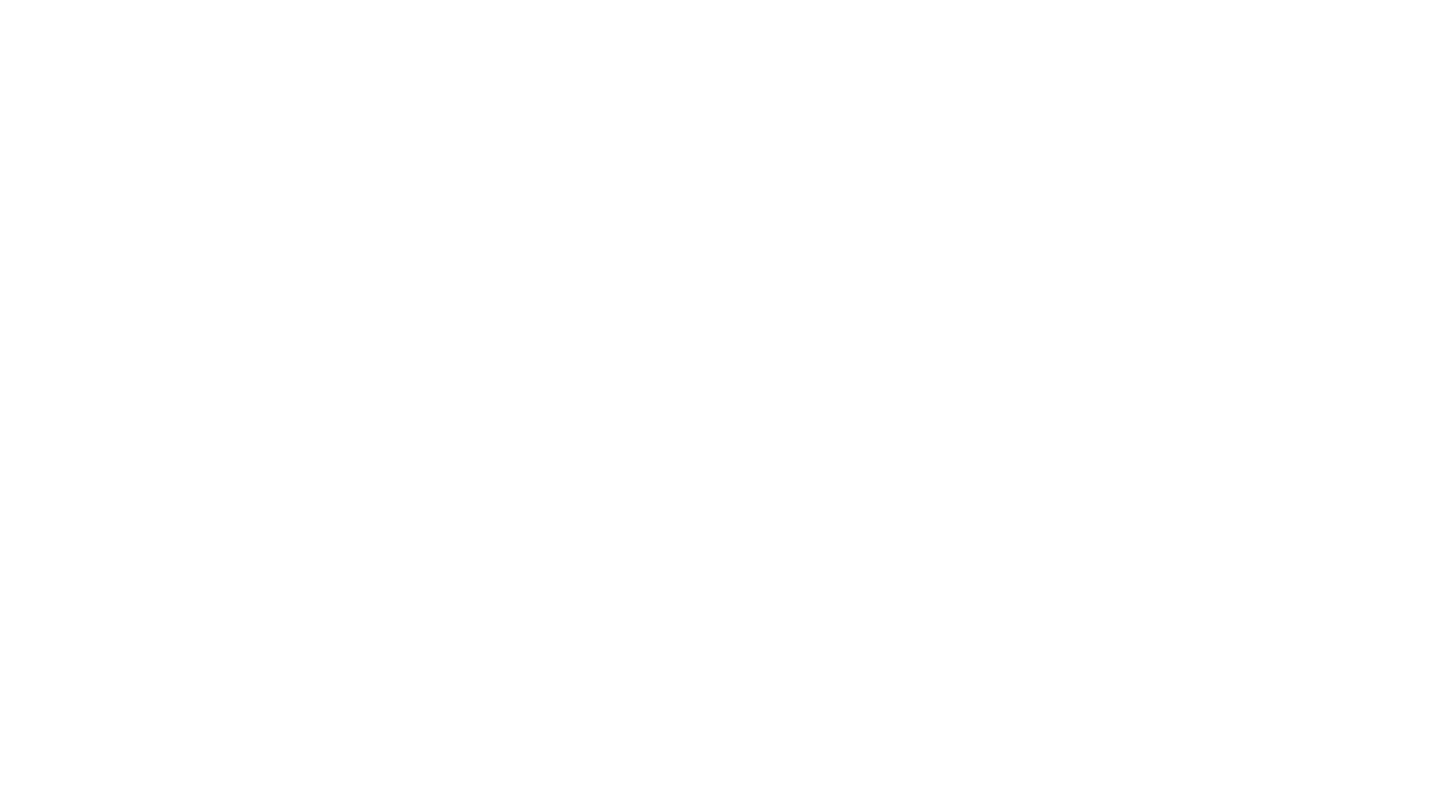 scroll, scrollTop: 0, scrollLeft: 0, axis: both 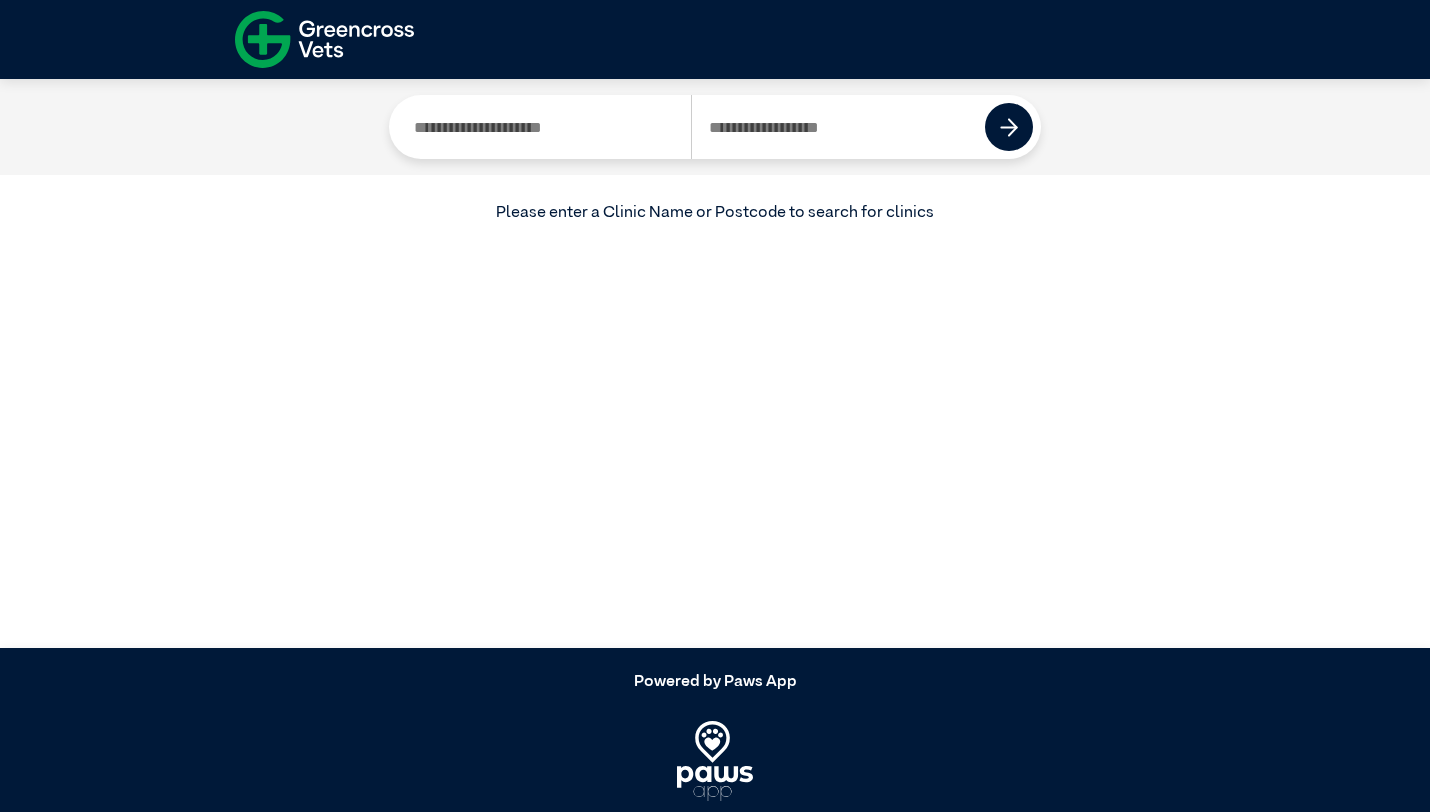 click at bounding box center (544, 127) 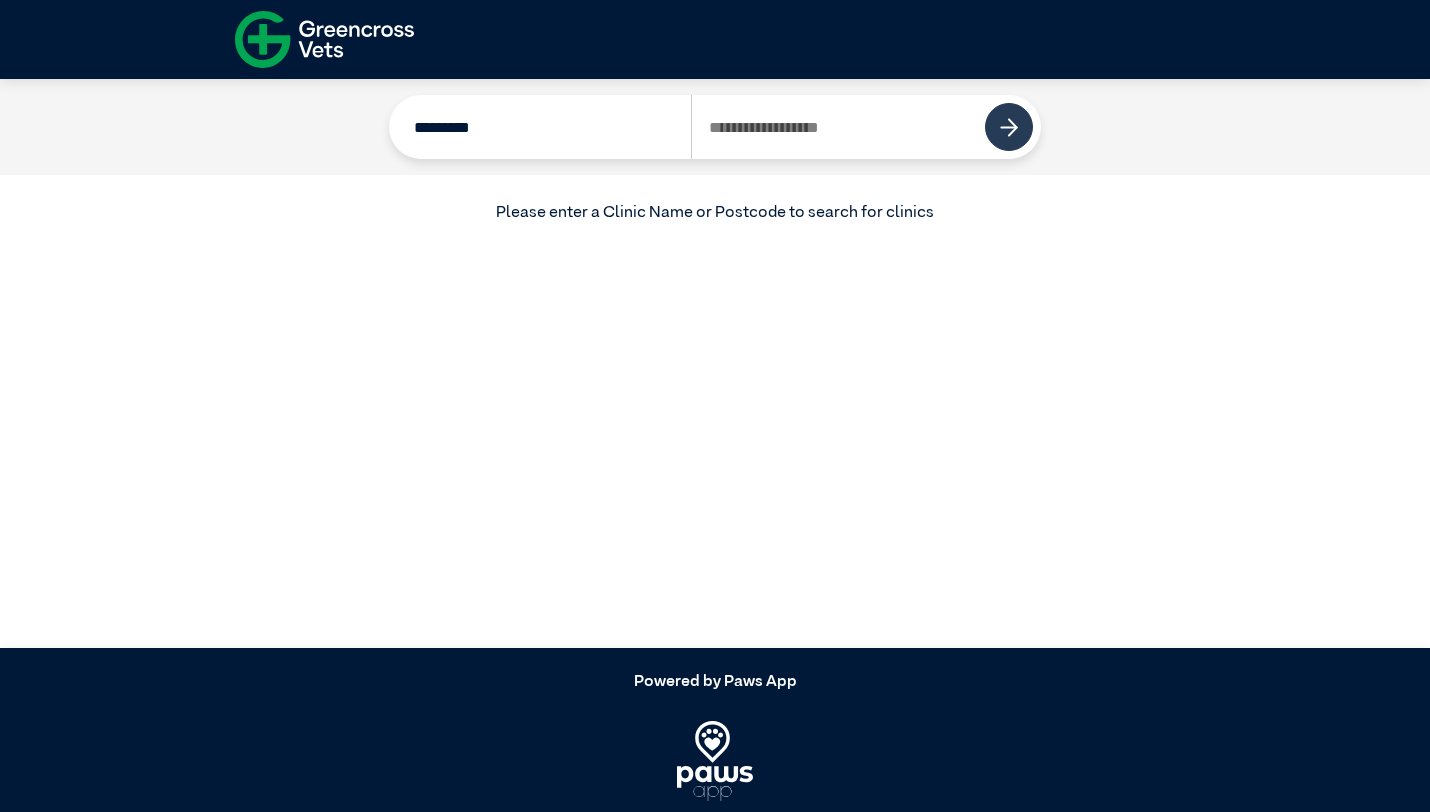 type on "*********" 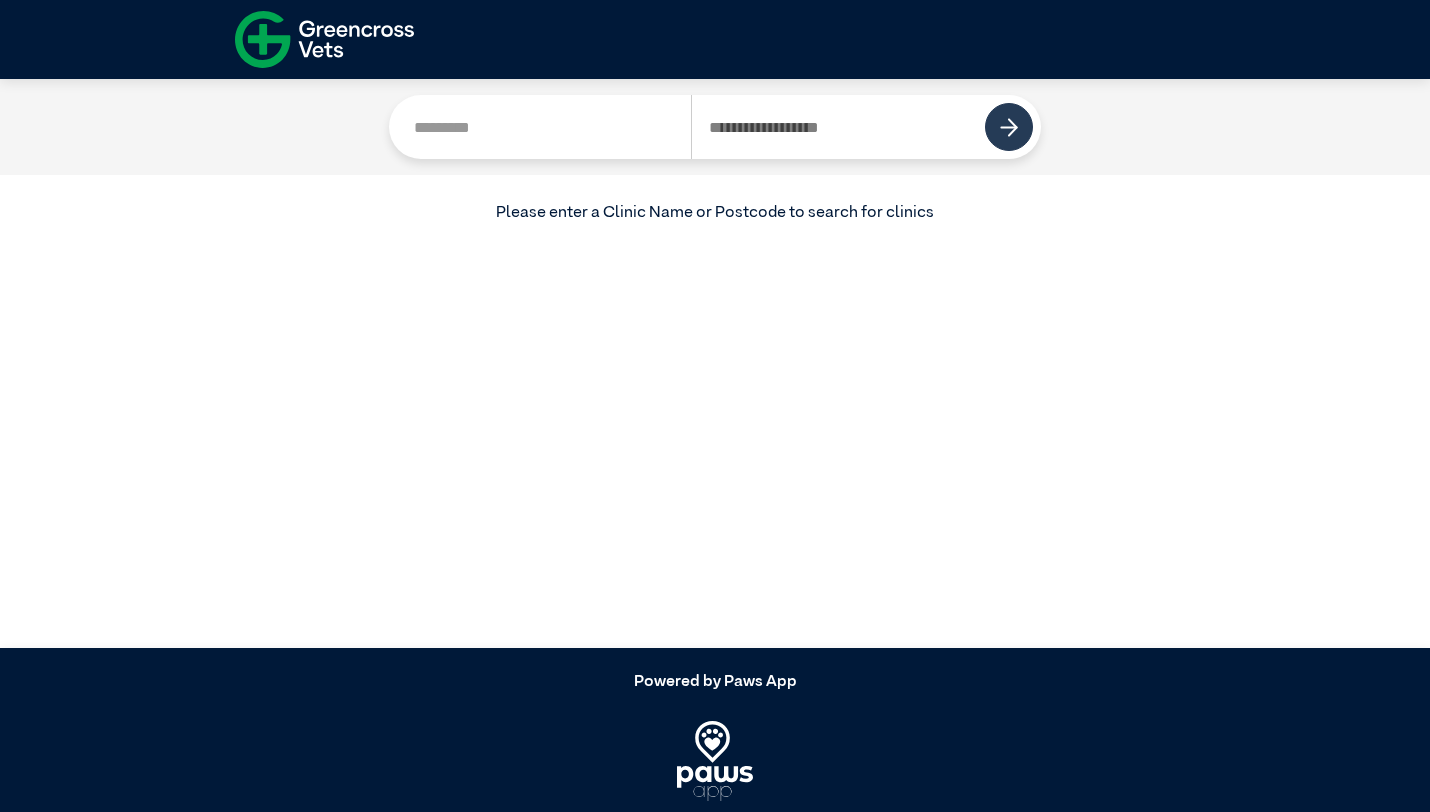 click at bounding box center [1009, 127] 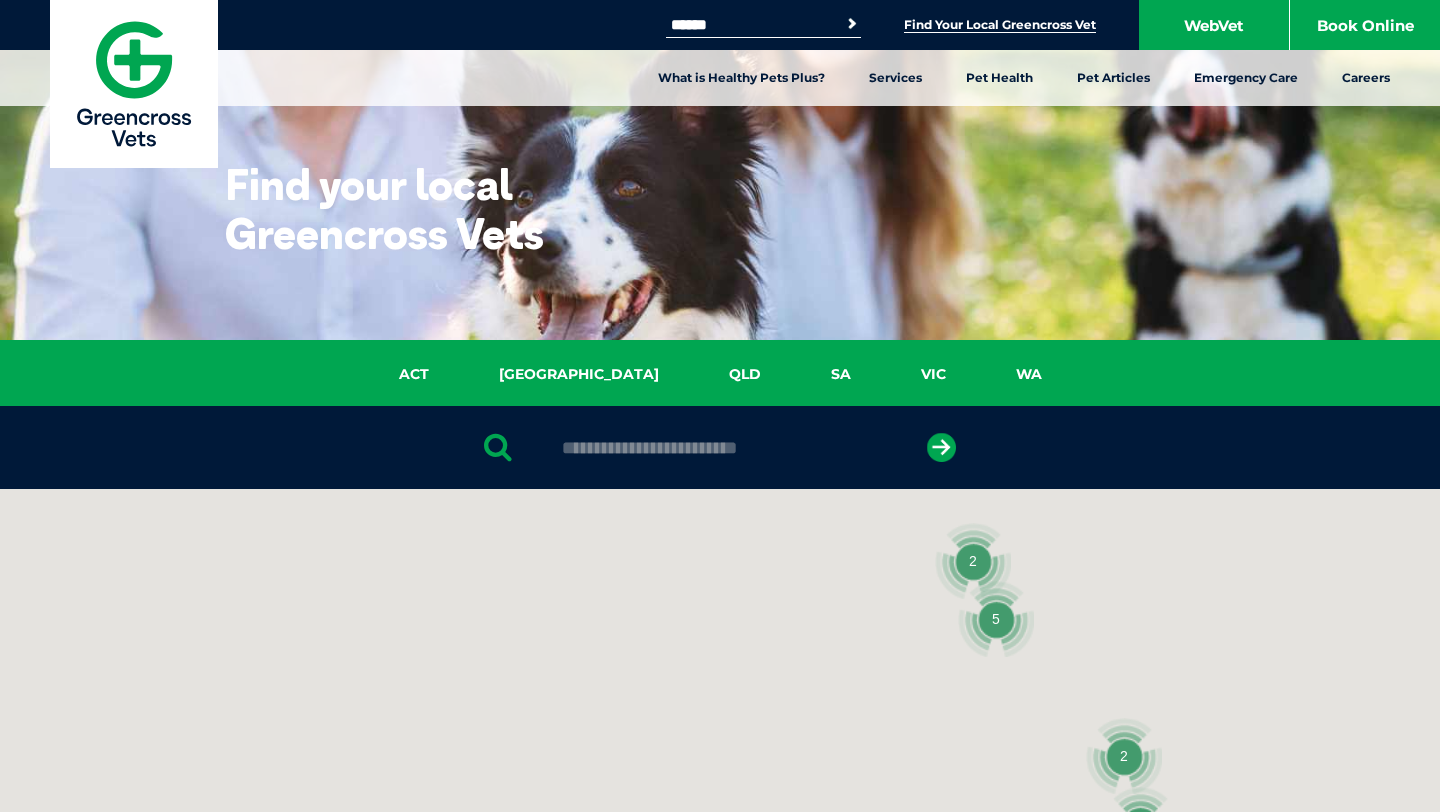 scroll, scrollTop: 0, scrollLeft: 0, axis: both 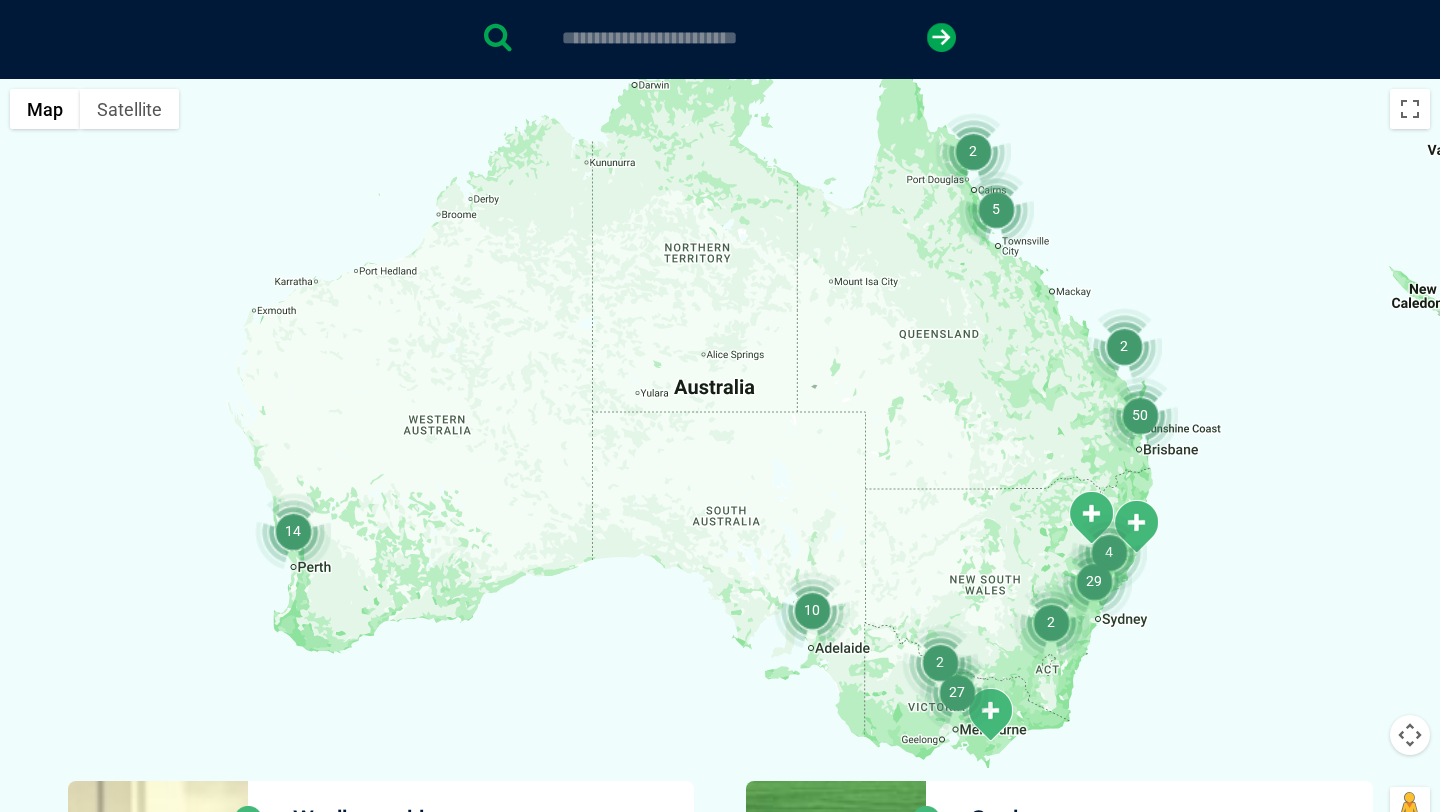 click at bounding box center (957, 692) 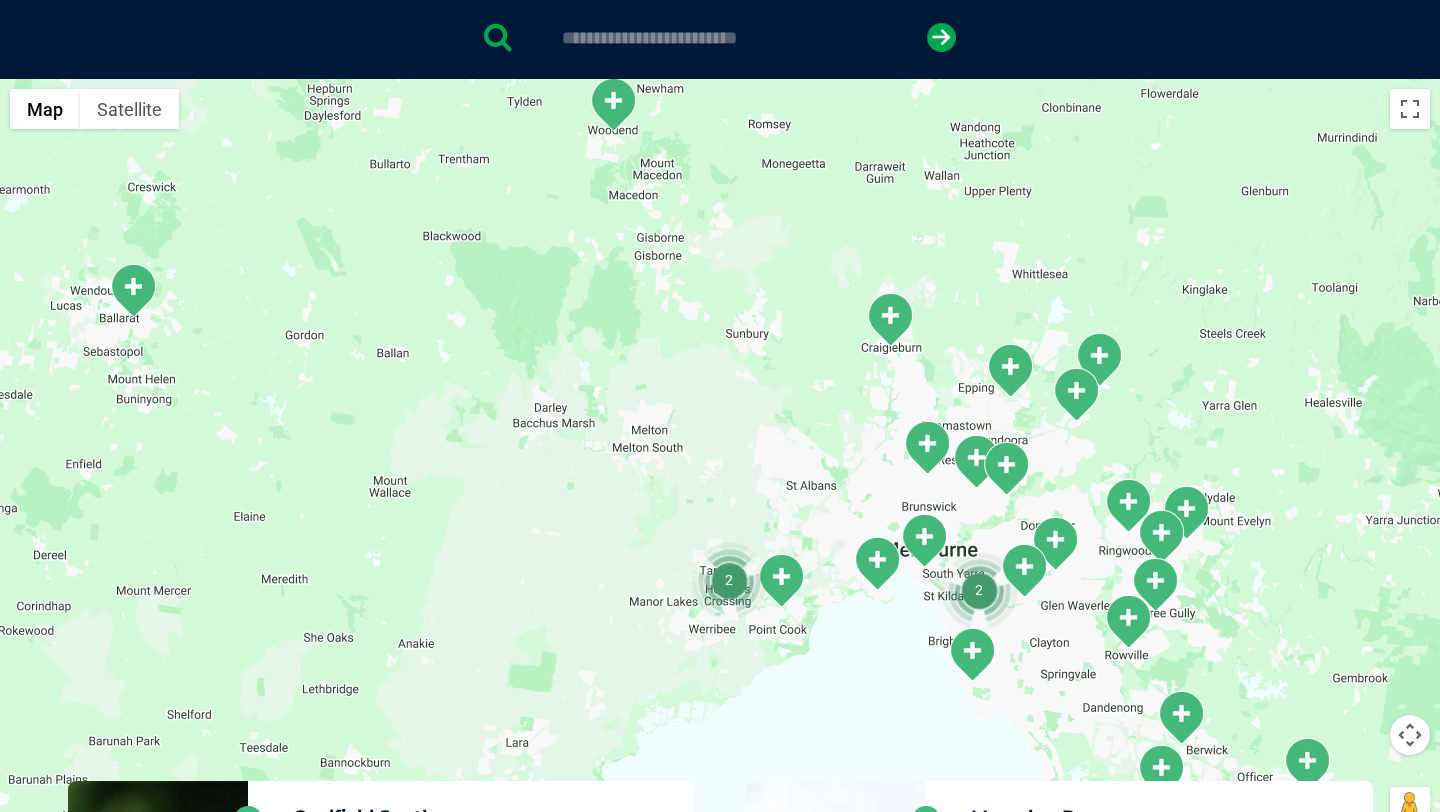 click at bounding box center [979, 590] 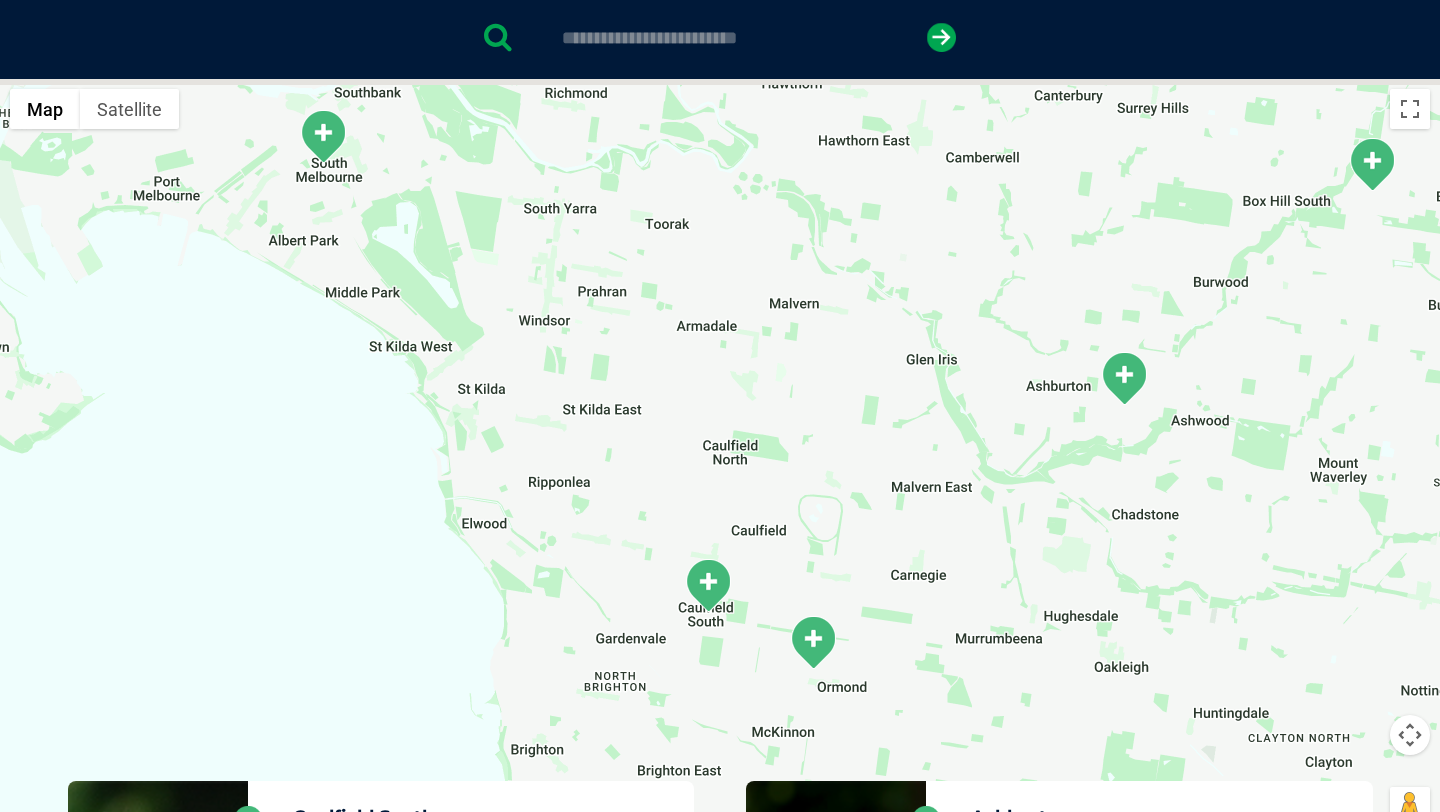 drag, startPoint x: 1231, startPoint y: 323, endPoint x: 990, endPoint y: 593, distance: 361.91296 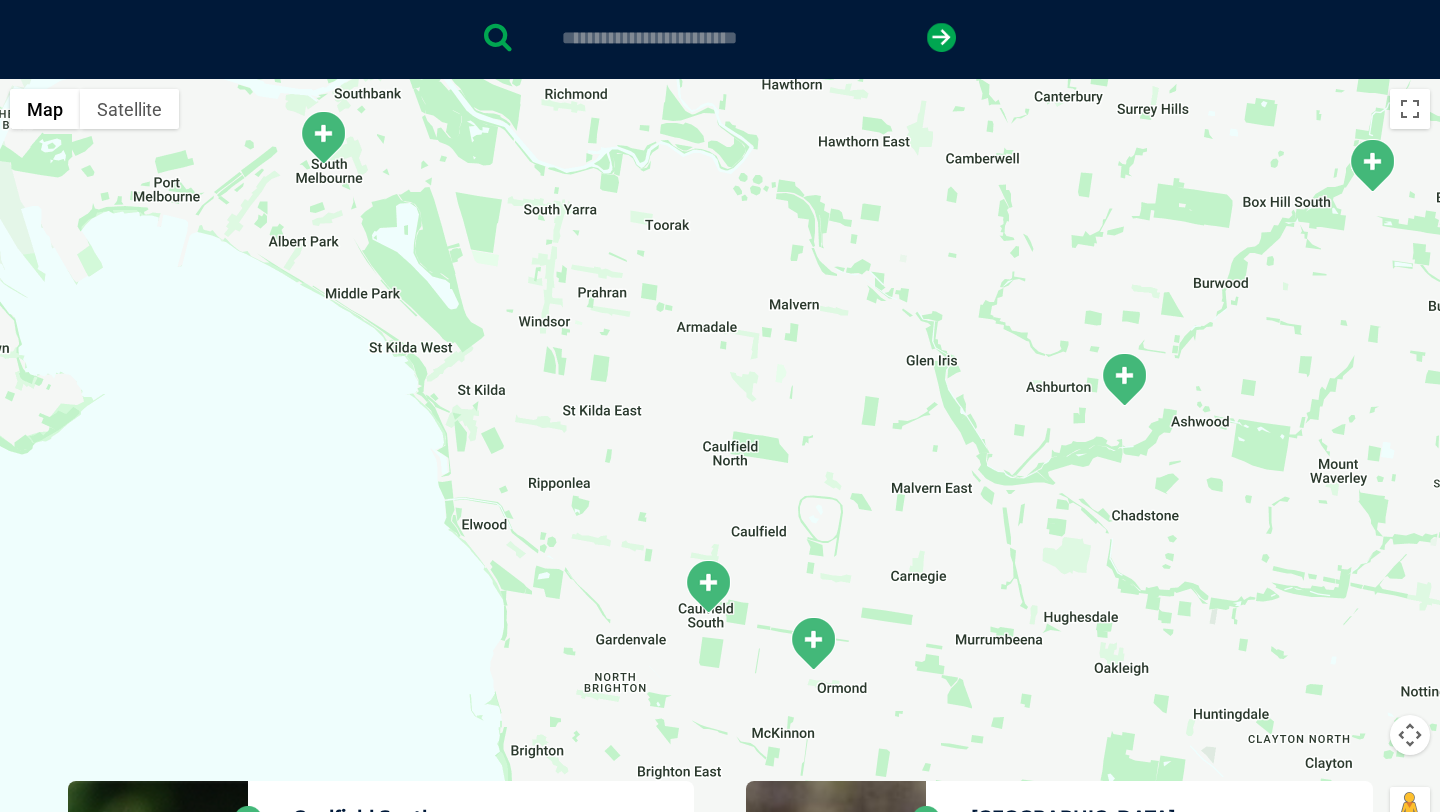 click at bounding box center [1124, 379] 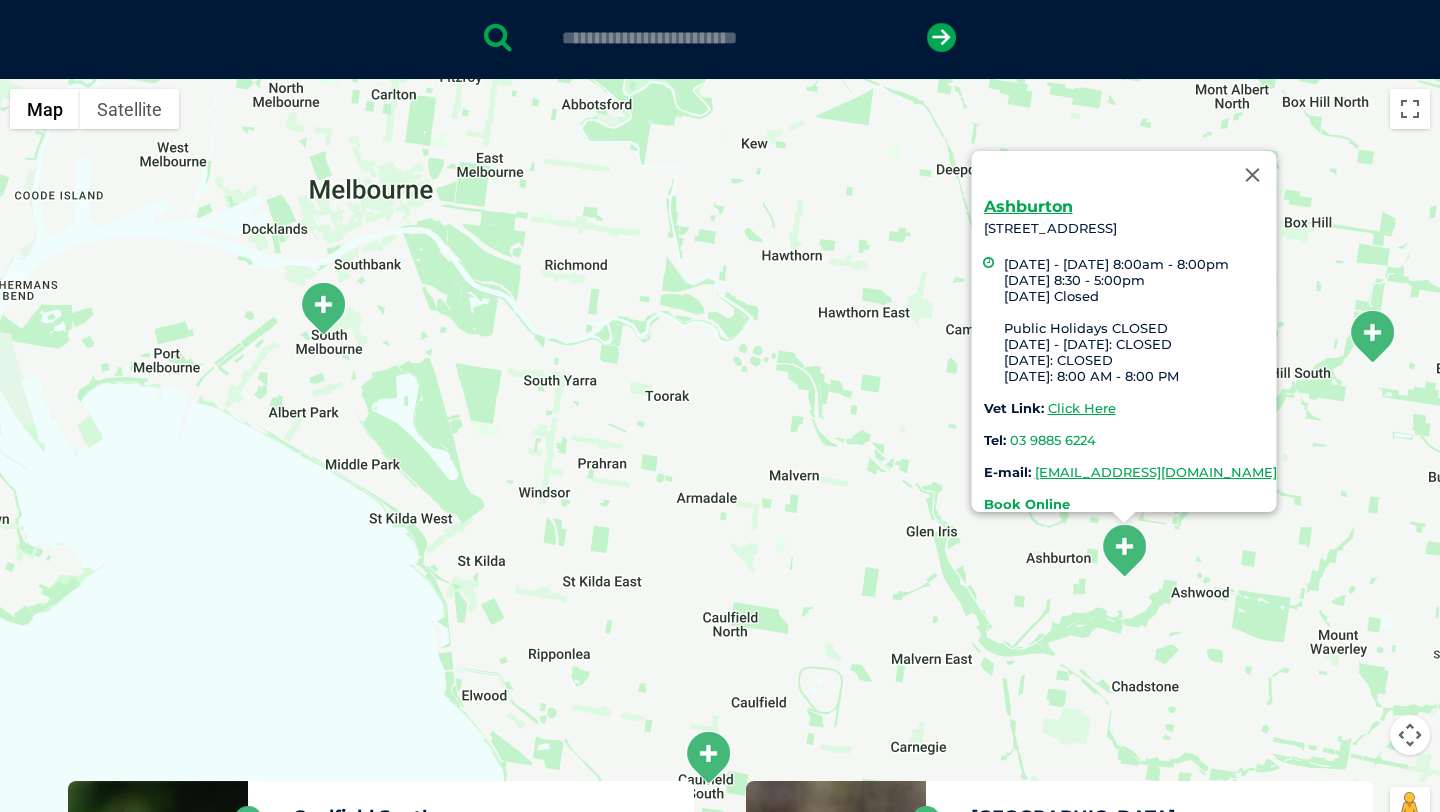 click on "Book Online" at bounding box center (1027, 504) 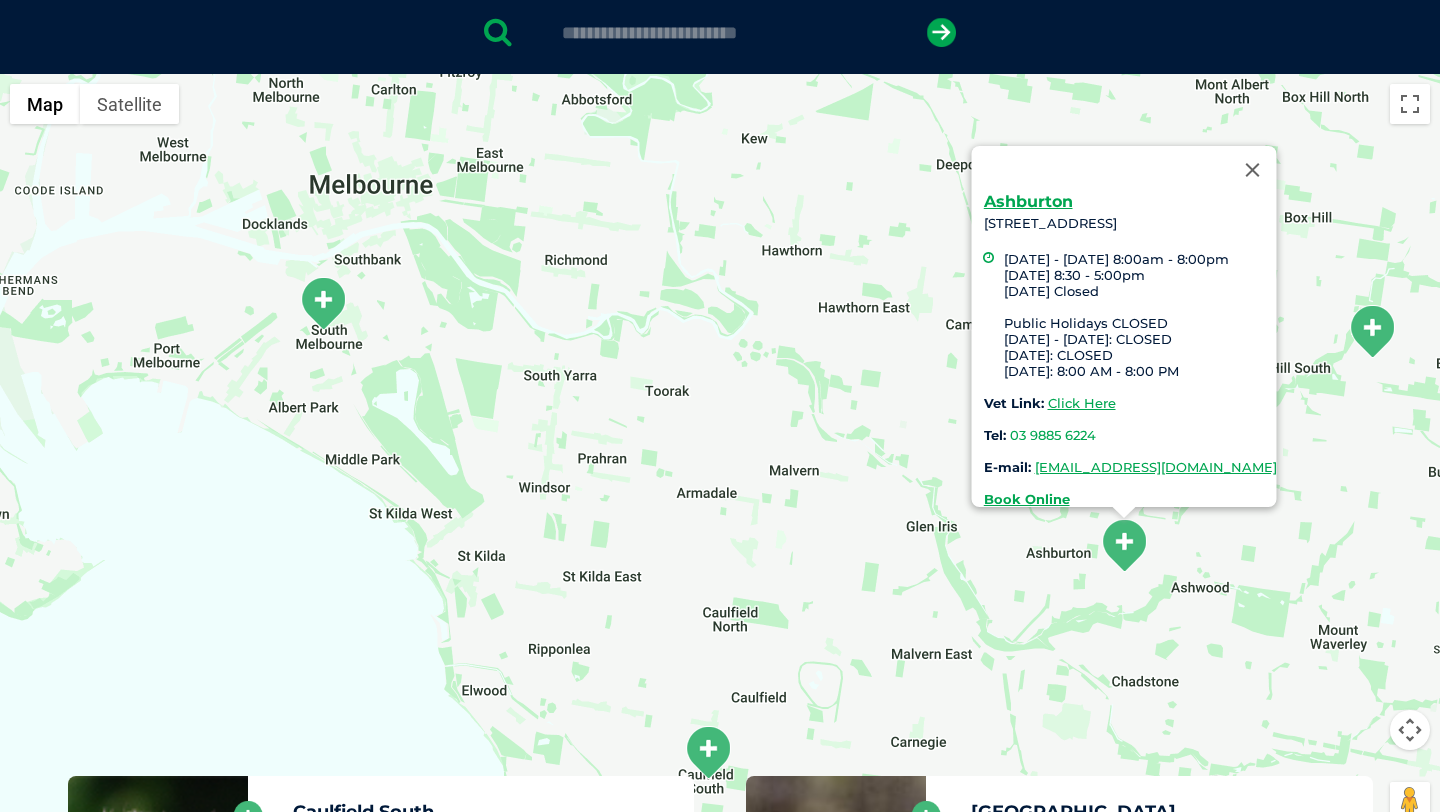 scroll, scrollTop: 383, scrollLeft: 0, axis: vertical 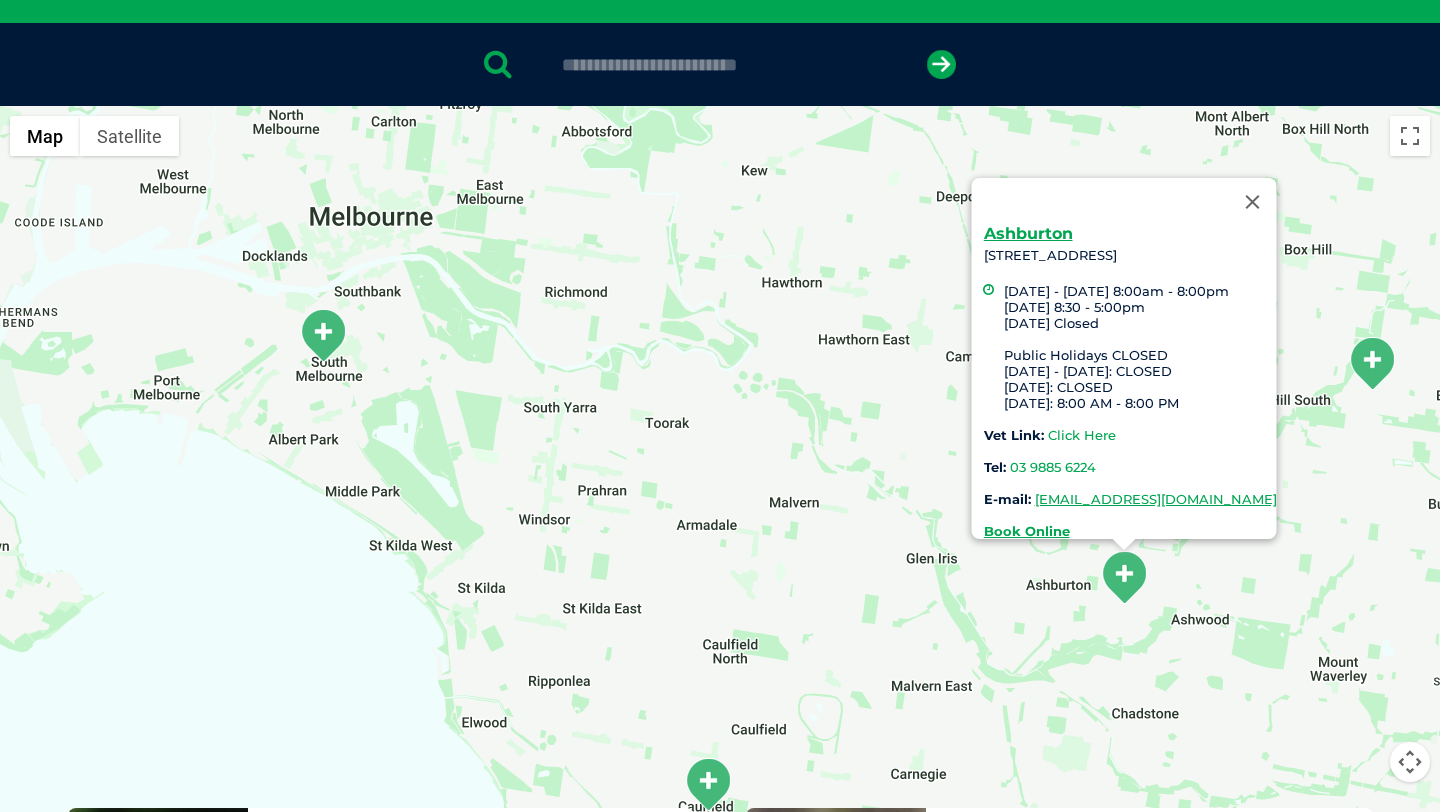 click on "Click Here" at bounding box center [1082, 435] 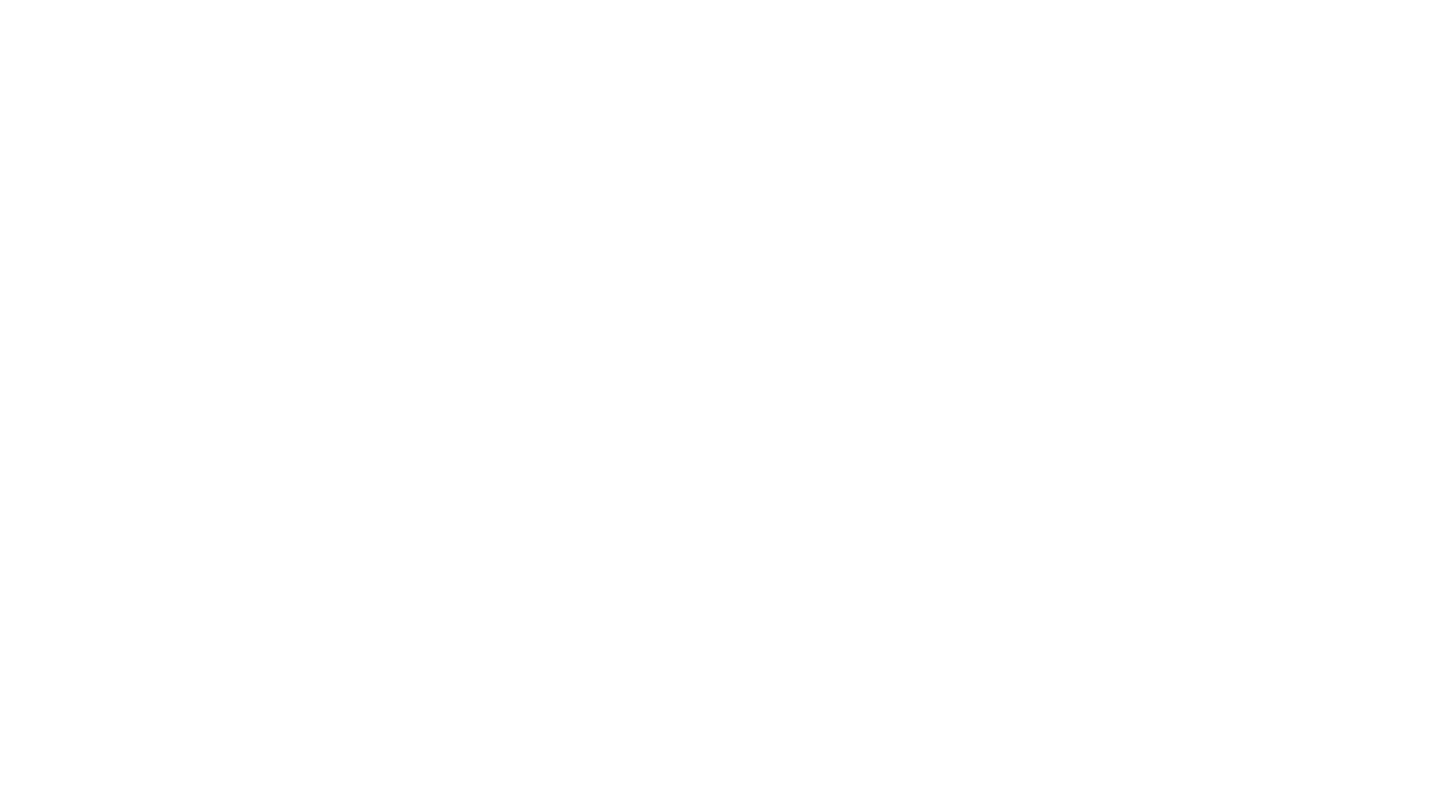scroll, scrollTop: 0, scrollLeft: 0, axis: both 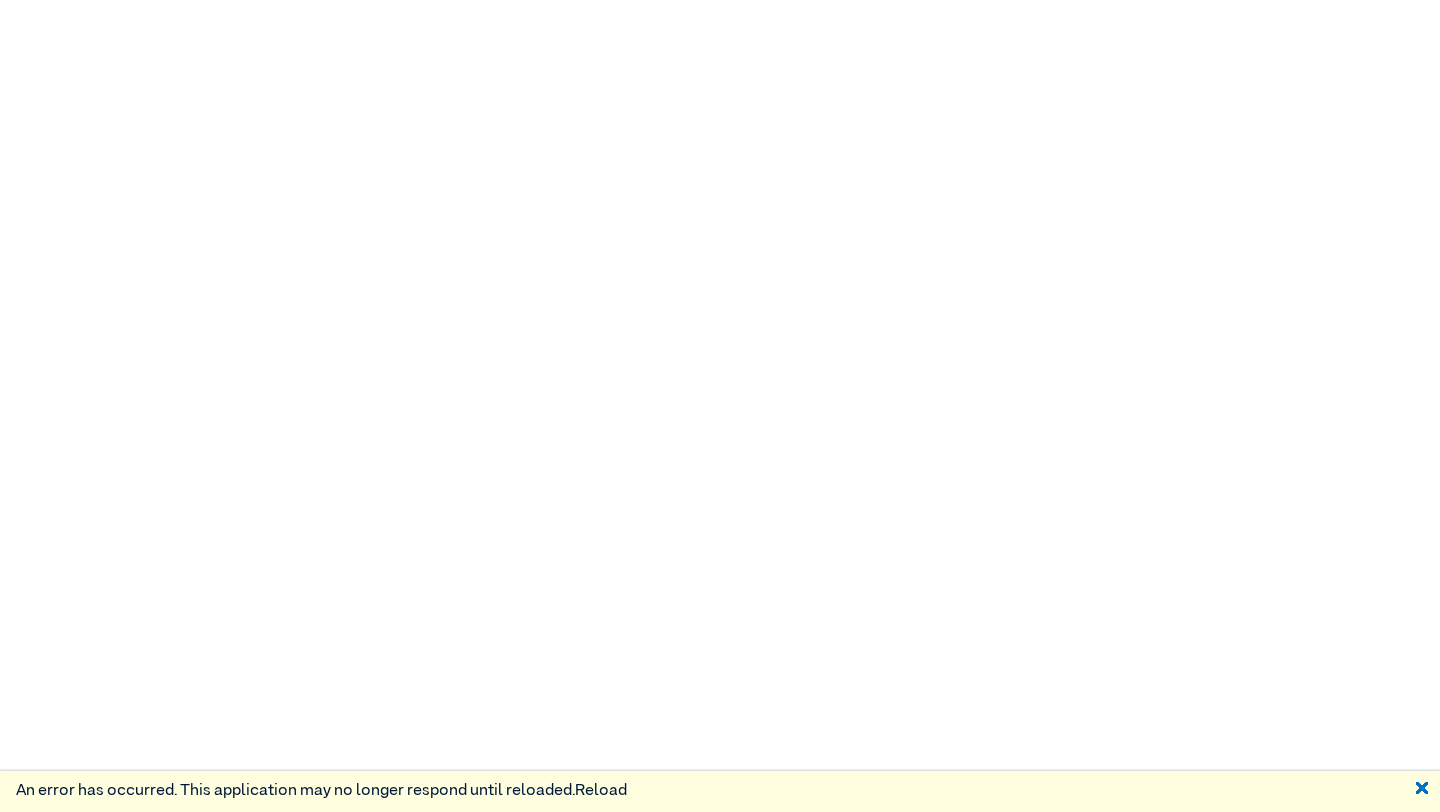 click on "Reload" at bounding box center (601, 791) 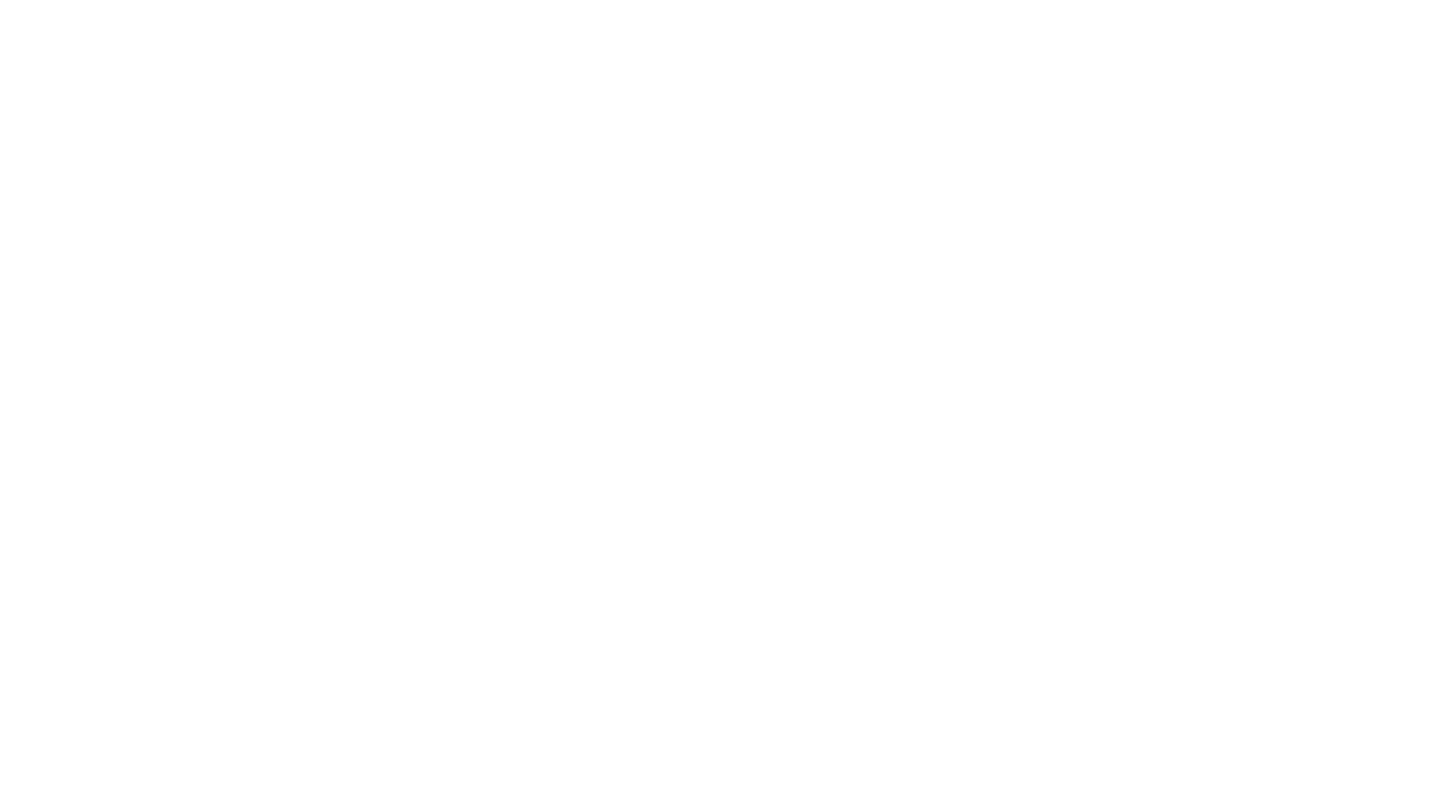 scroll, scrollTop: 0, scrollLeft: 0, axis: both 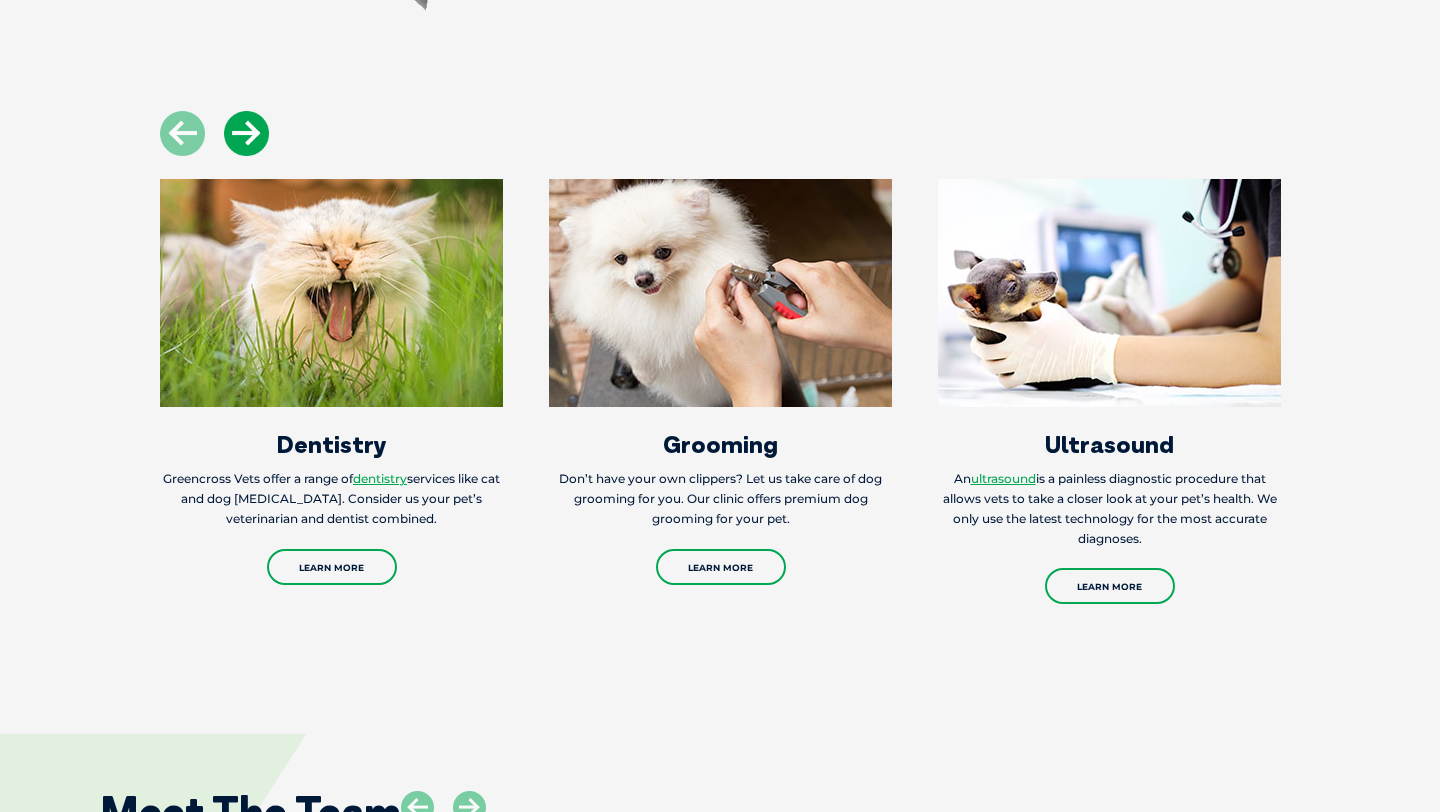 click at bounding box center (246, 133) 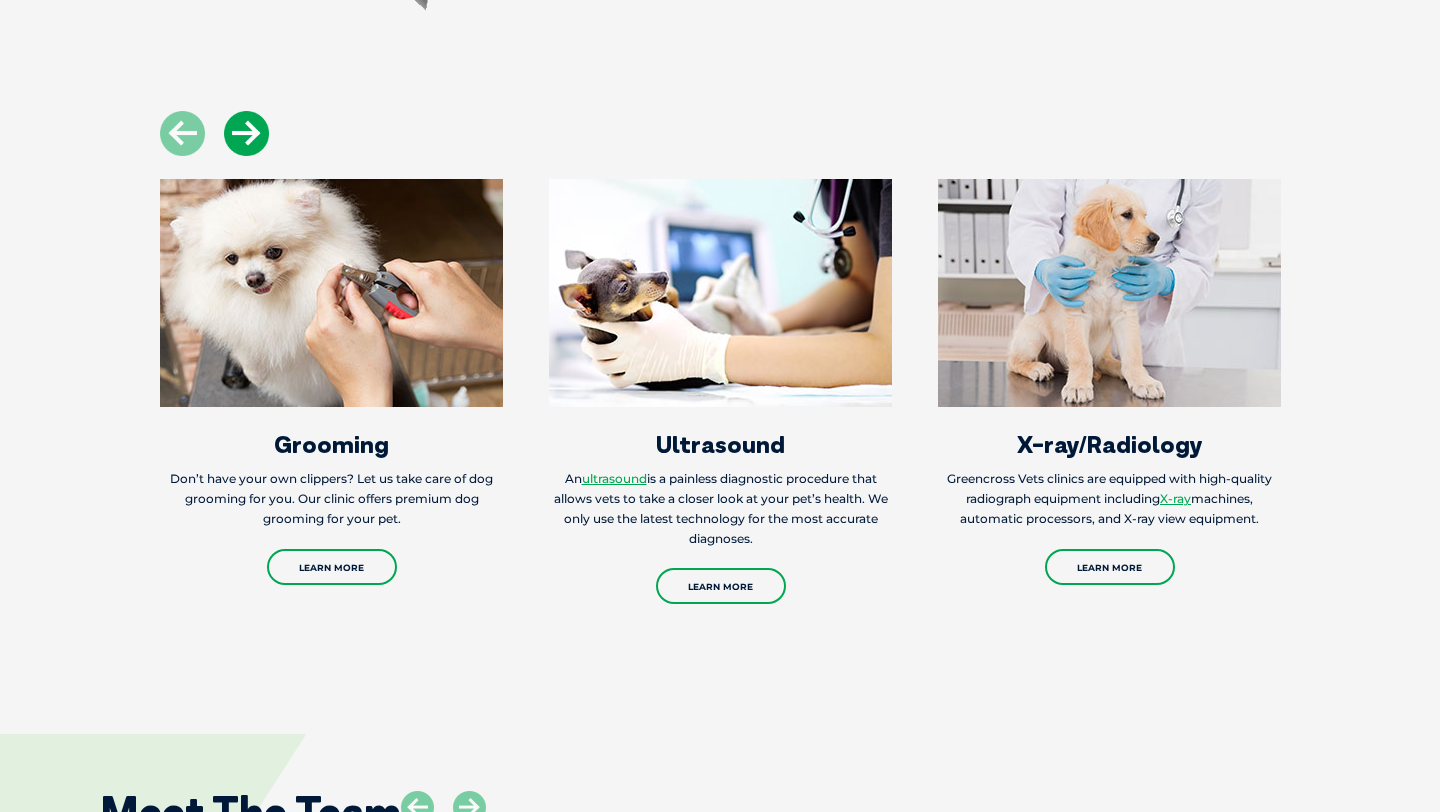 click at bounding box center (246, 133) 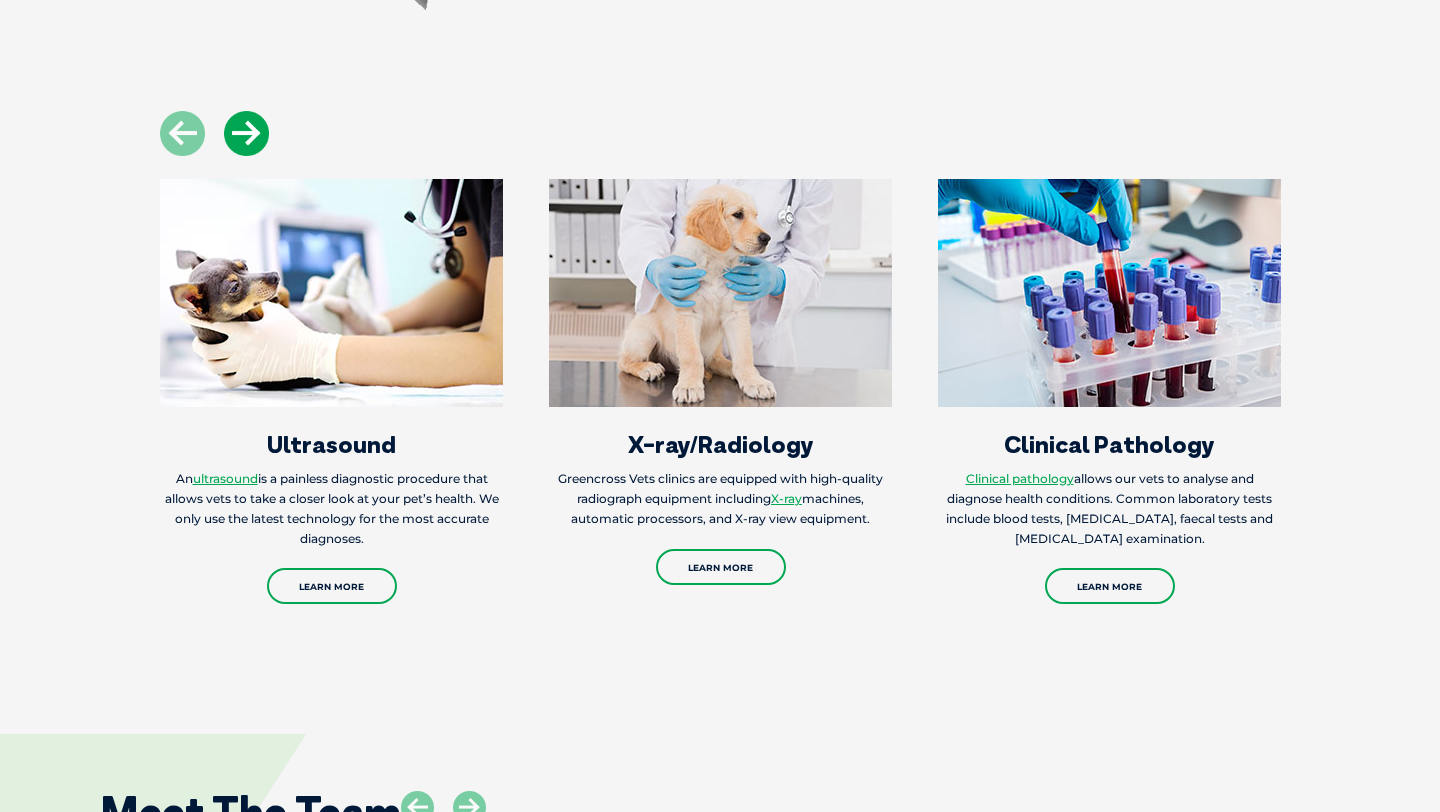 click at bounding box center (246, 133) 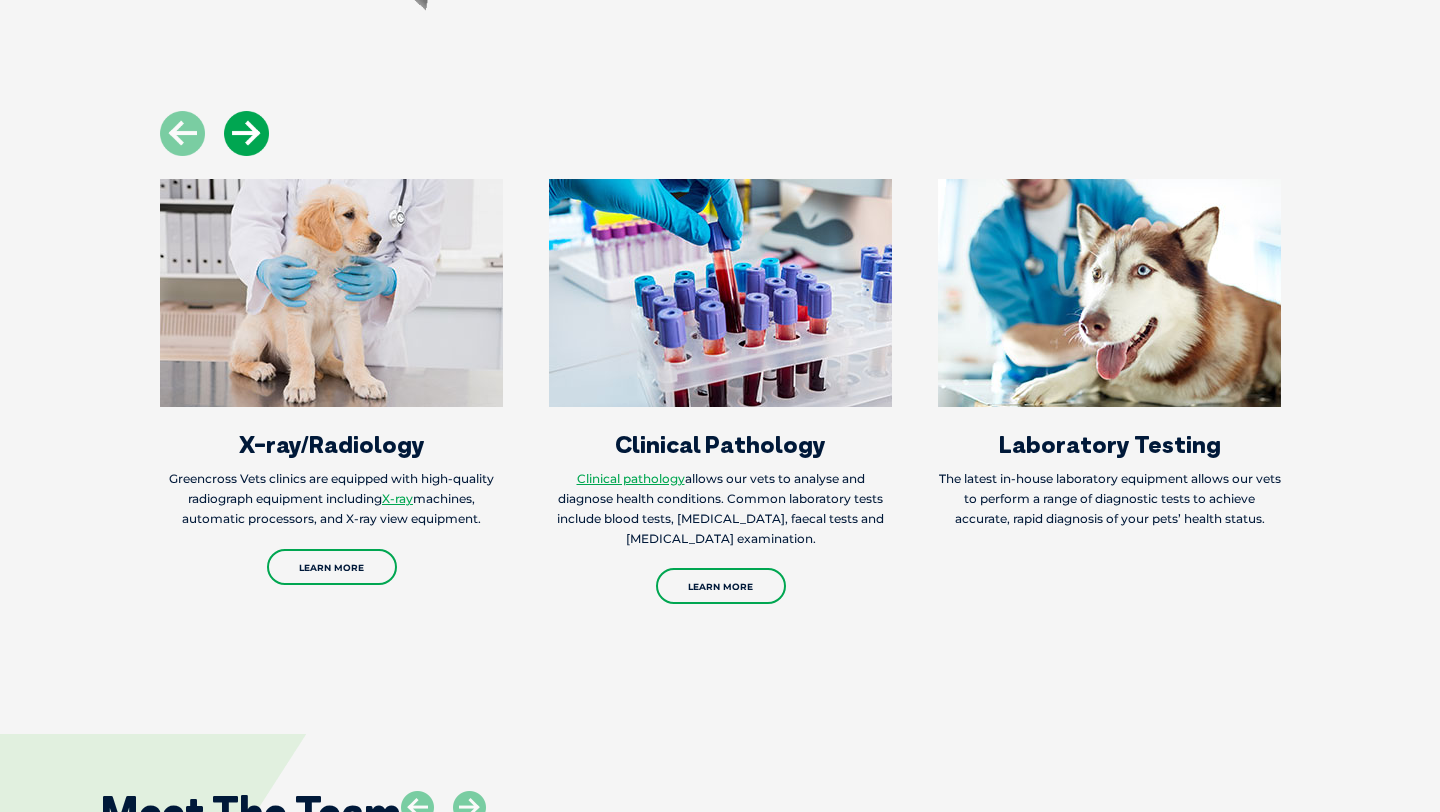 click at bounding box center (246, 133) 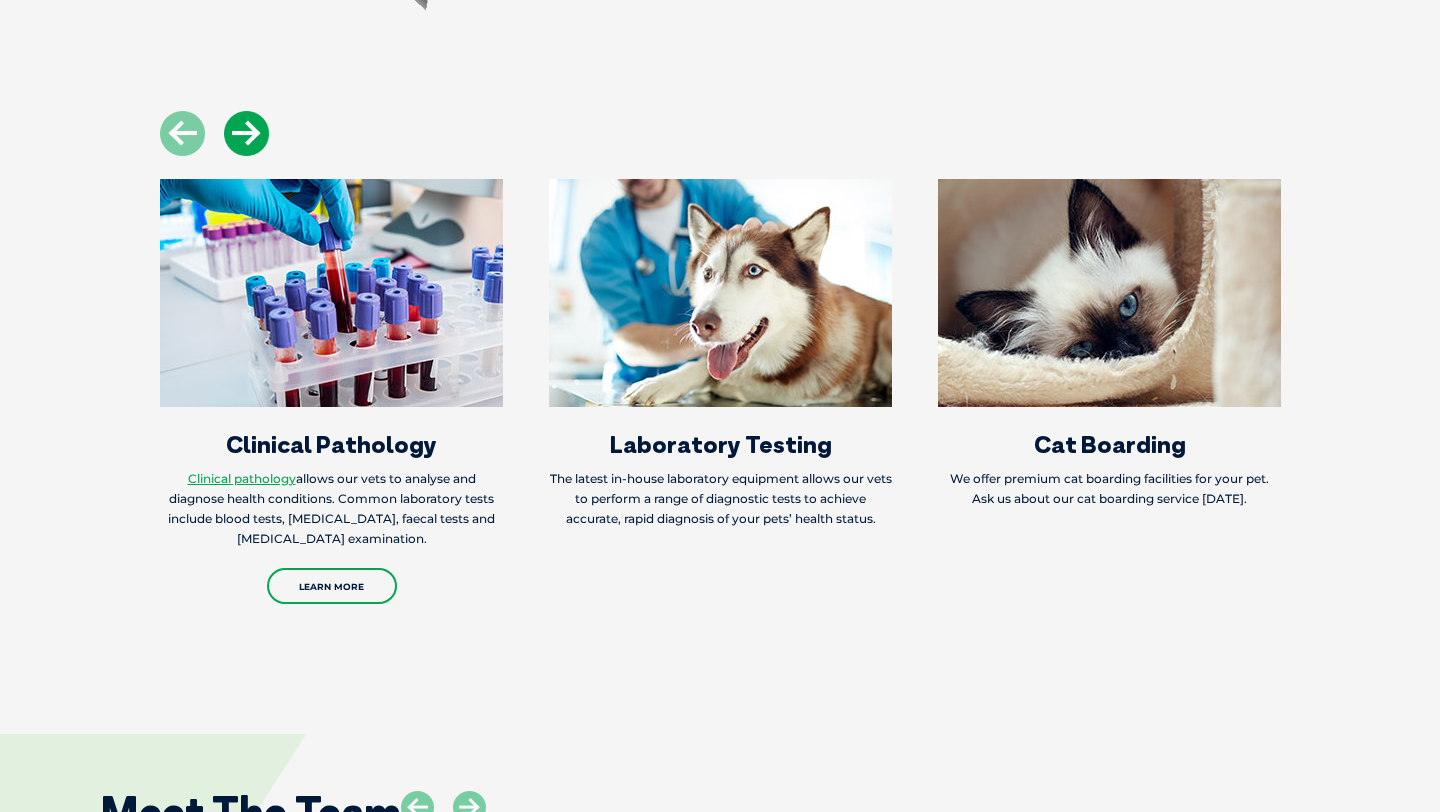 click at bounding box center [246, 133] 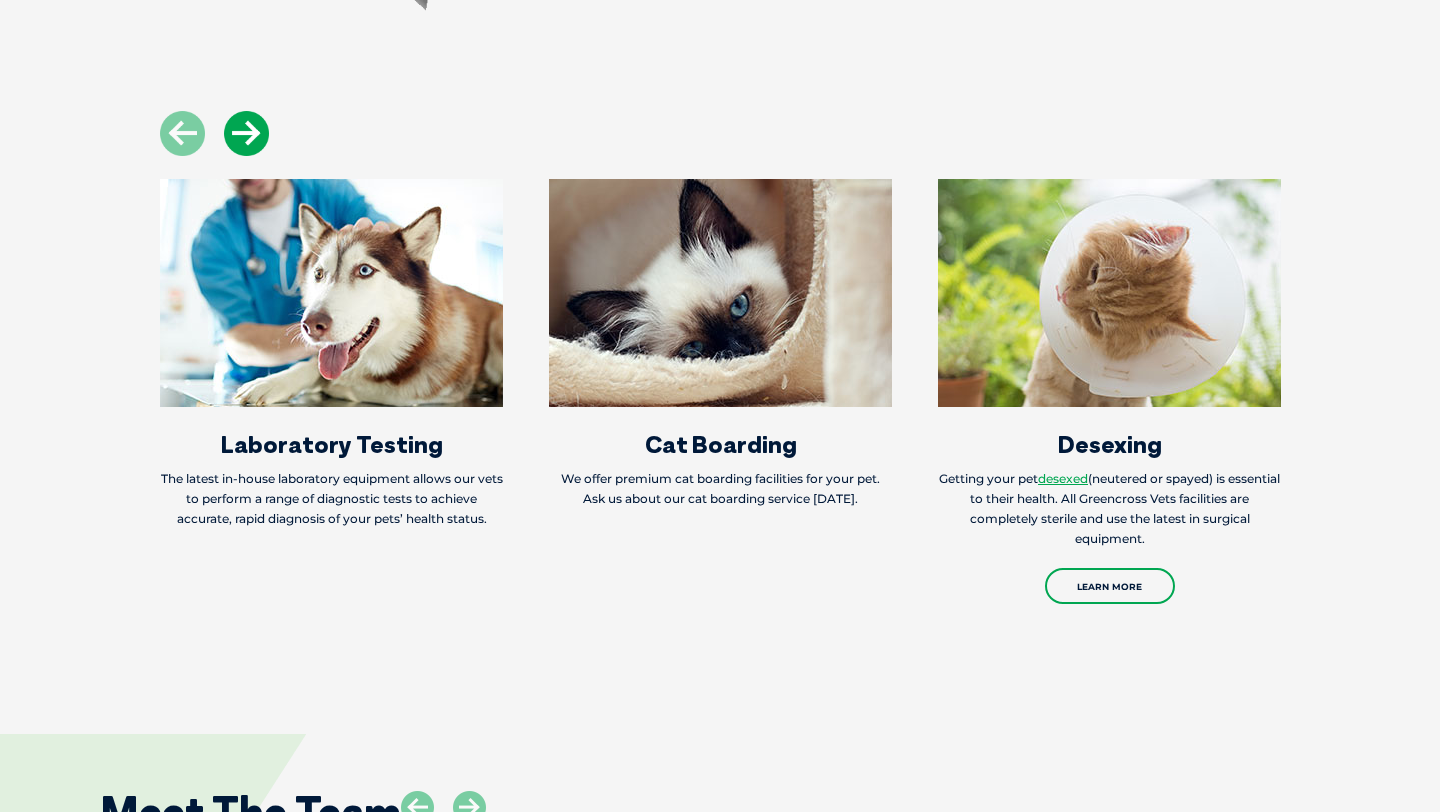 click at bounding box center [246, 133] 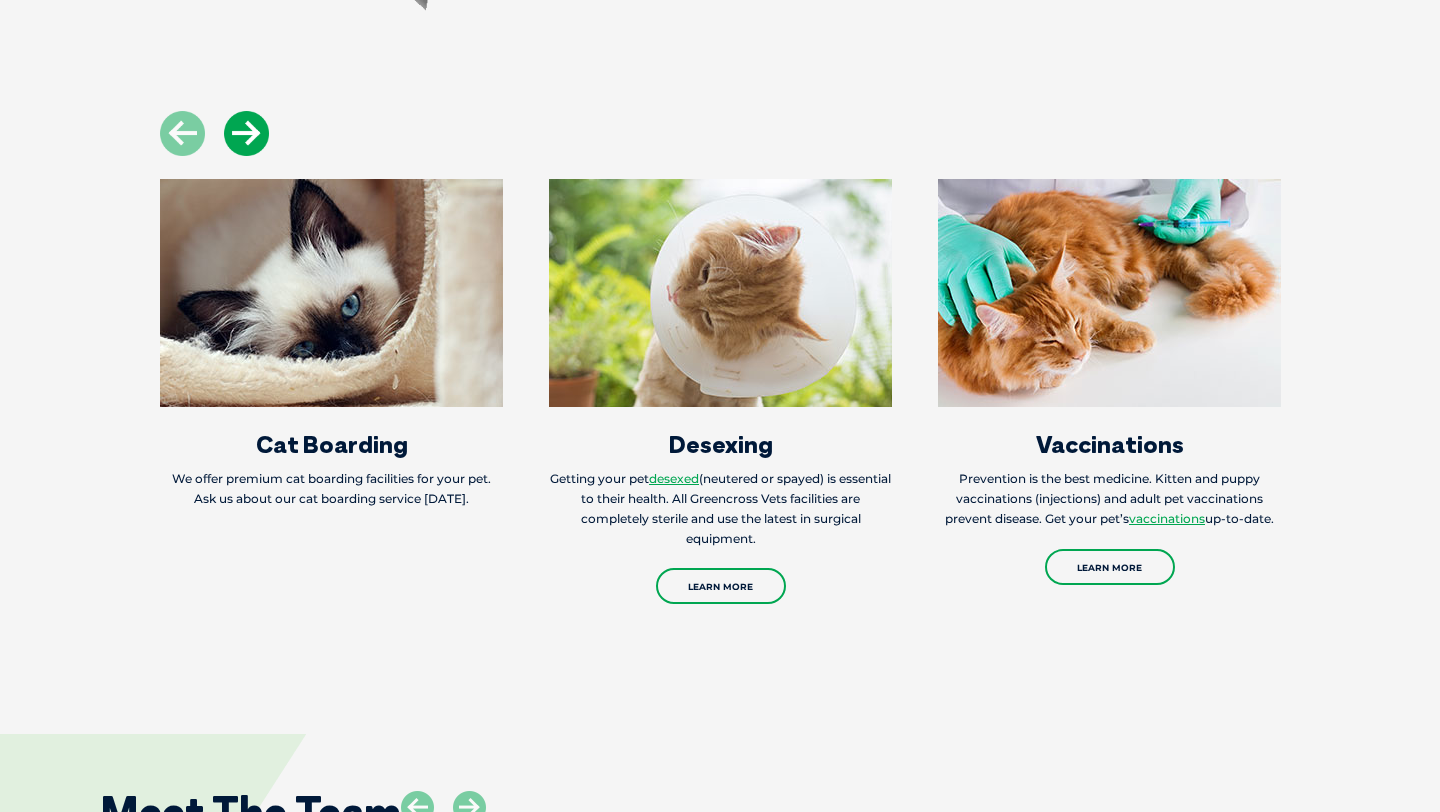 click at bounding box center (246, 133) 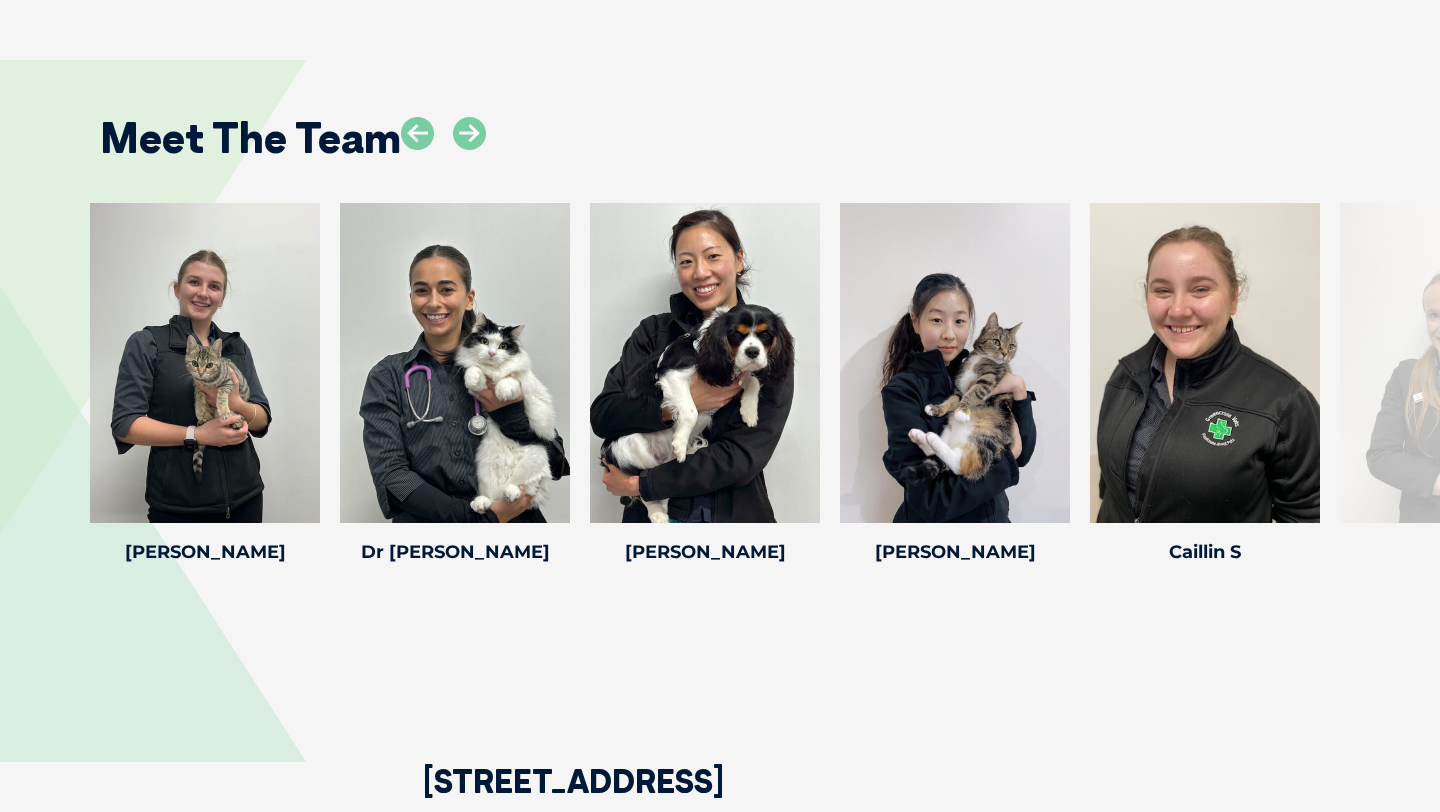 scroll, scrollTop: 2872, scrollLeft: 0, axis: vertical 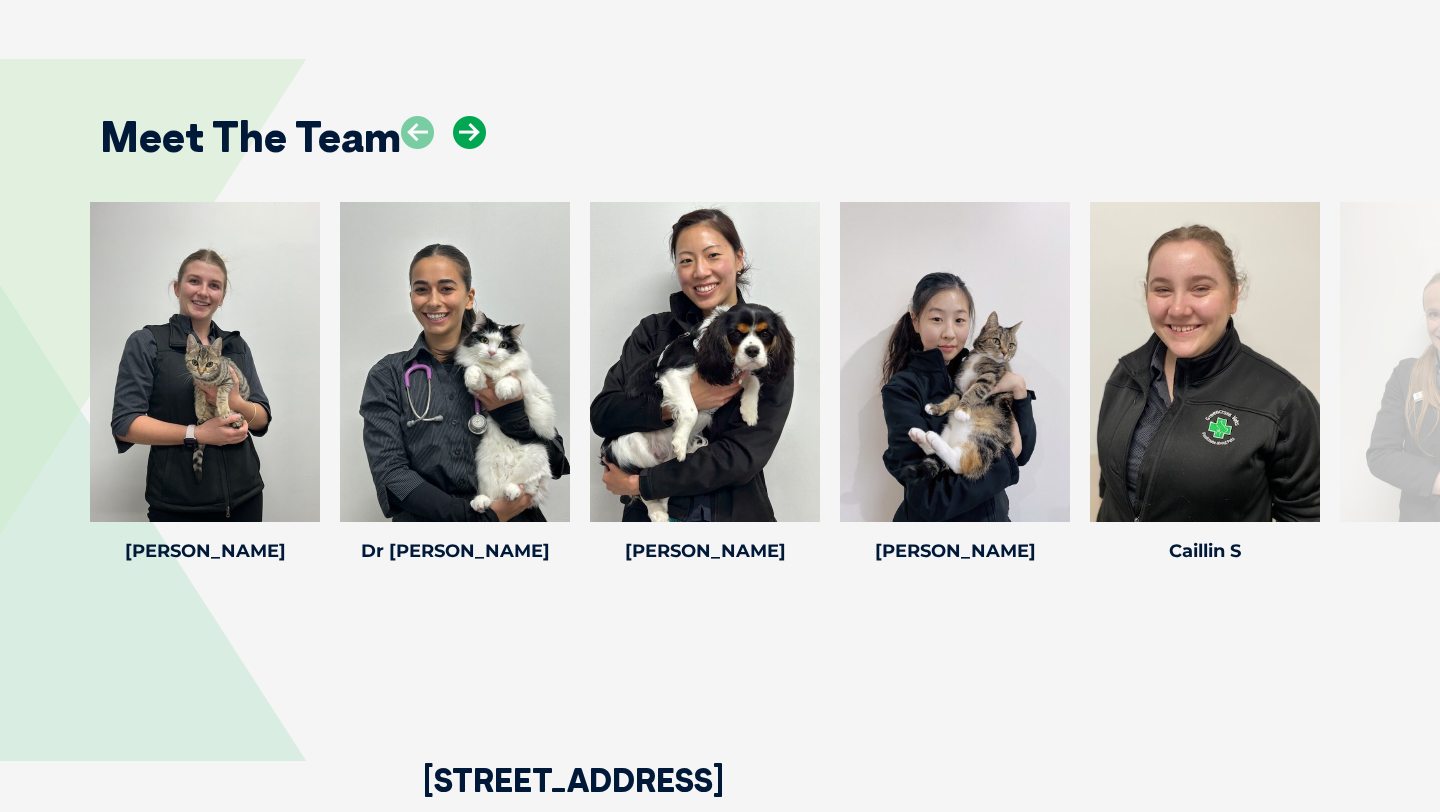 click at bounding box center [469, 132] 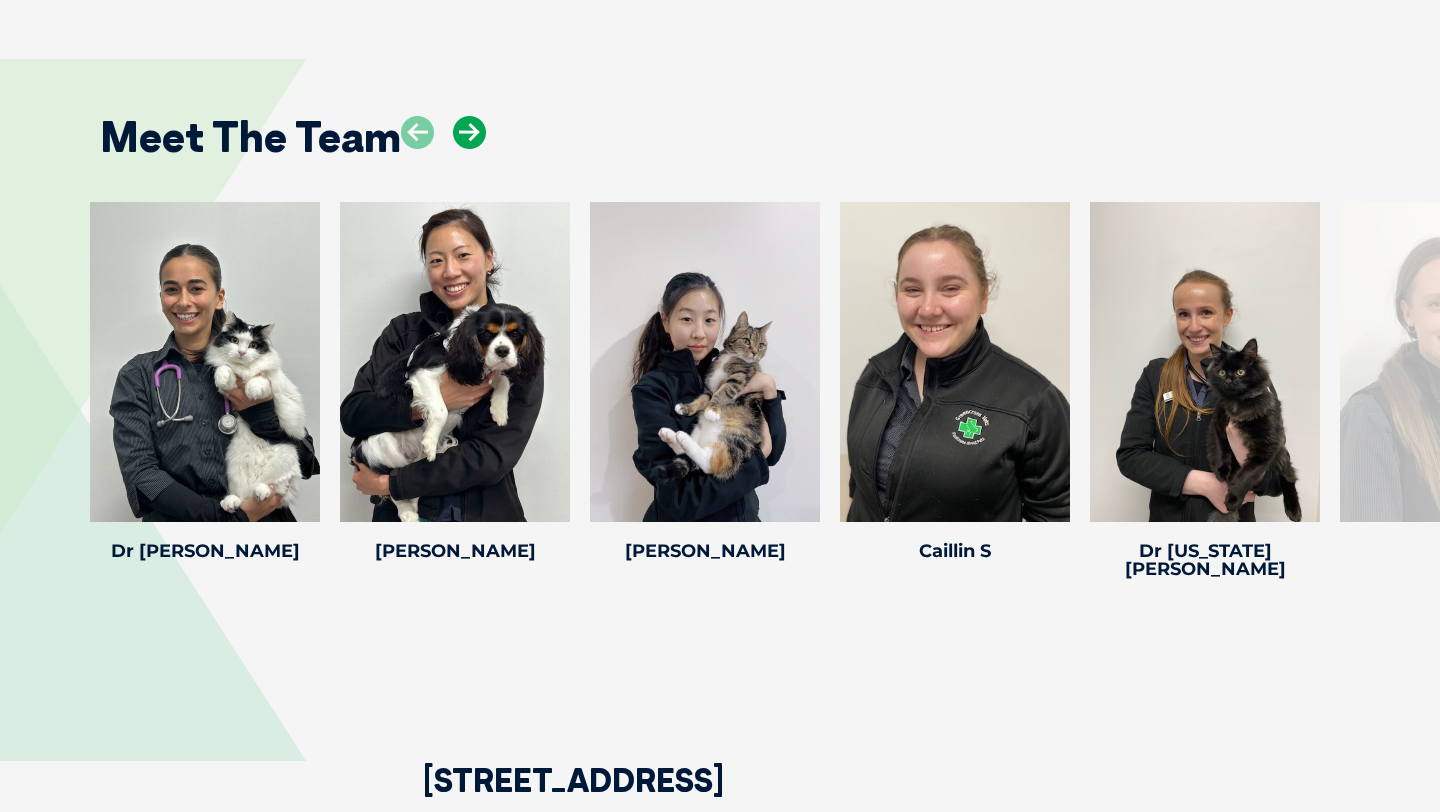 click at bounding box center [469, 132] 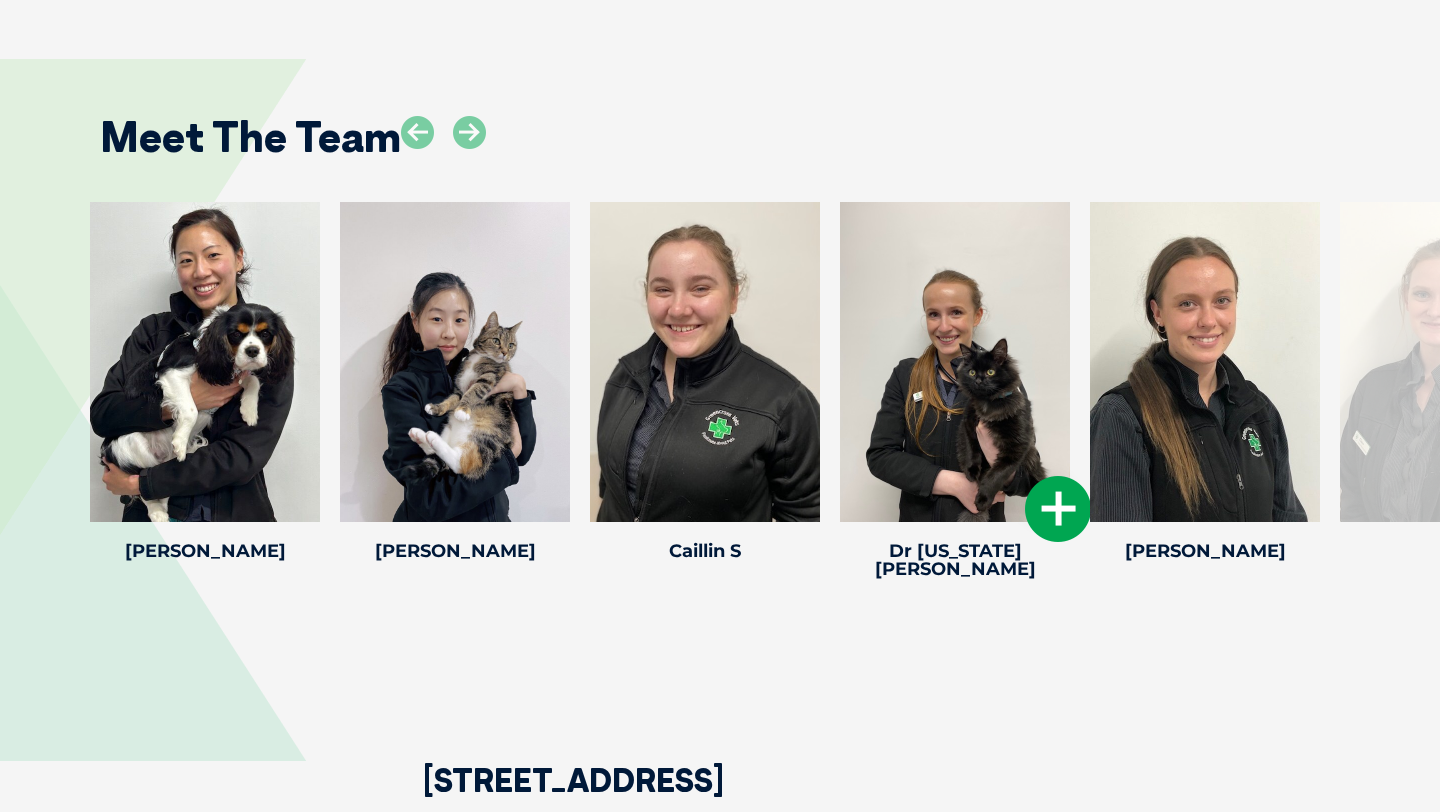 click at bounding box center (1058, 509) 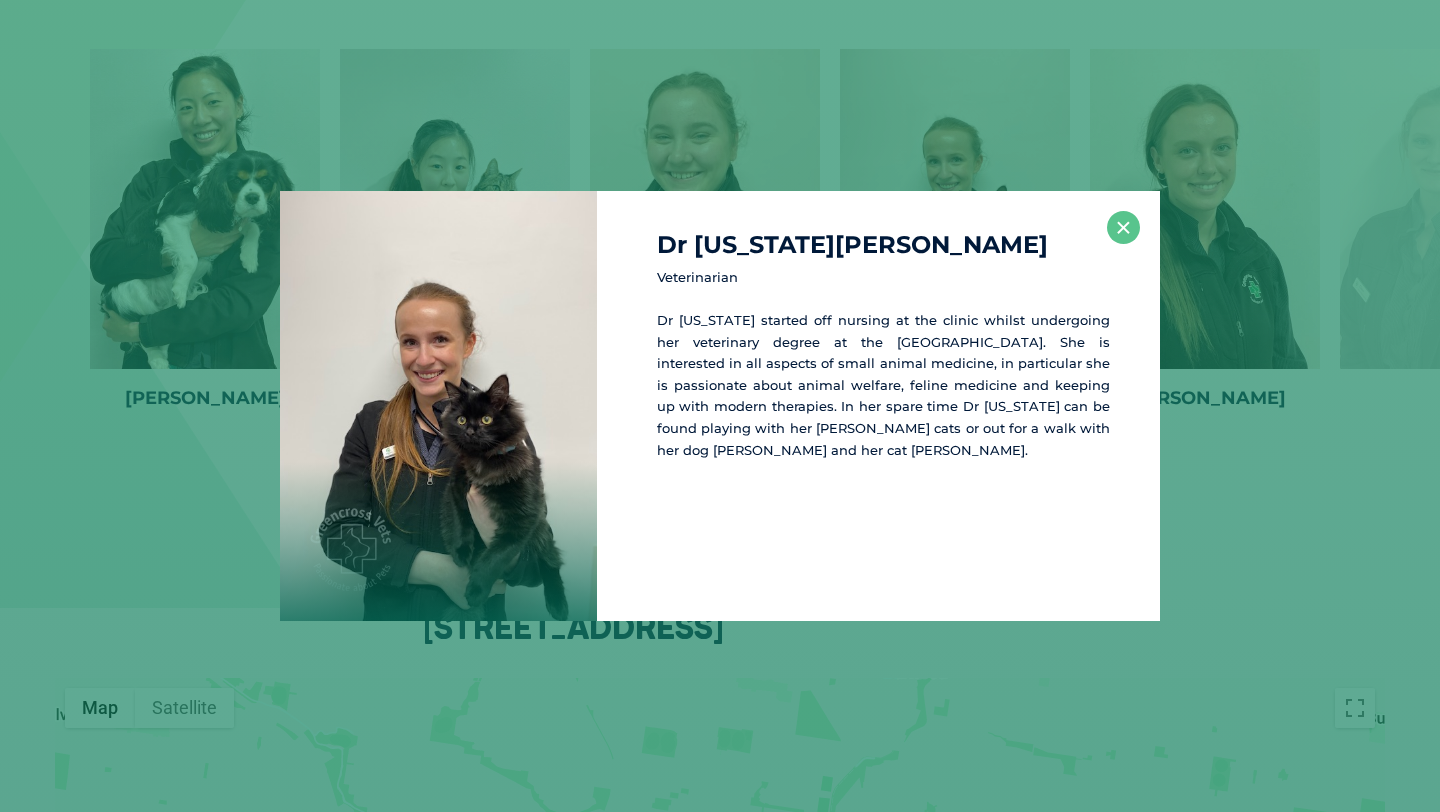 scroll, scrollTop: 3026, scrollLeft: 0, axis: vertical 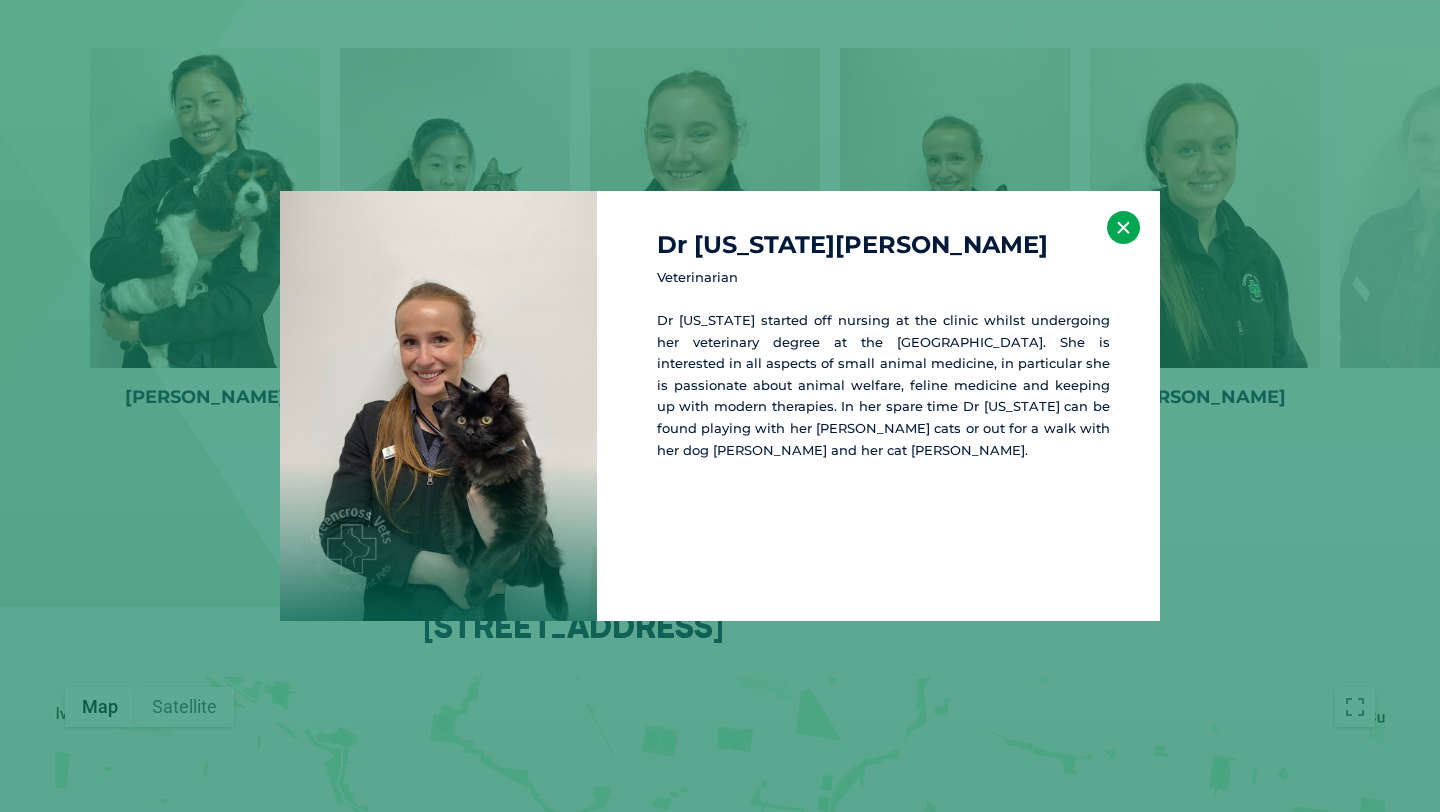 click on "×" at bounding box center [1123, 227] 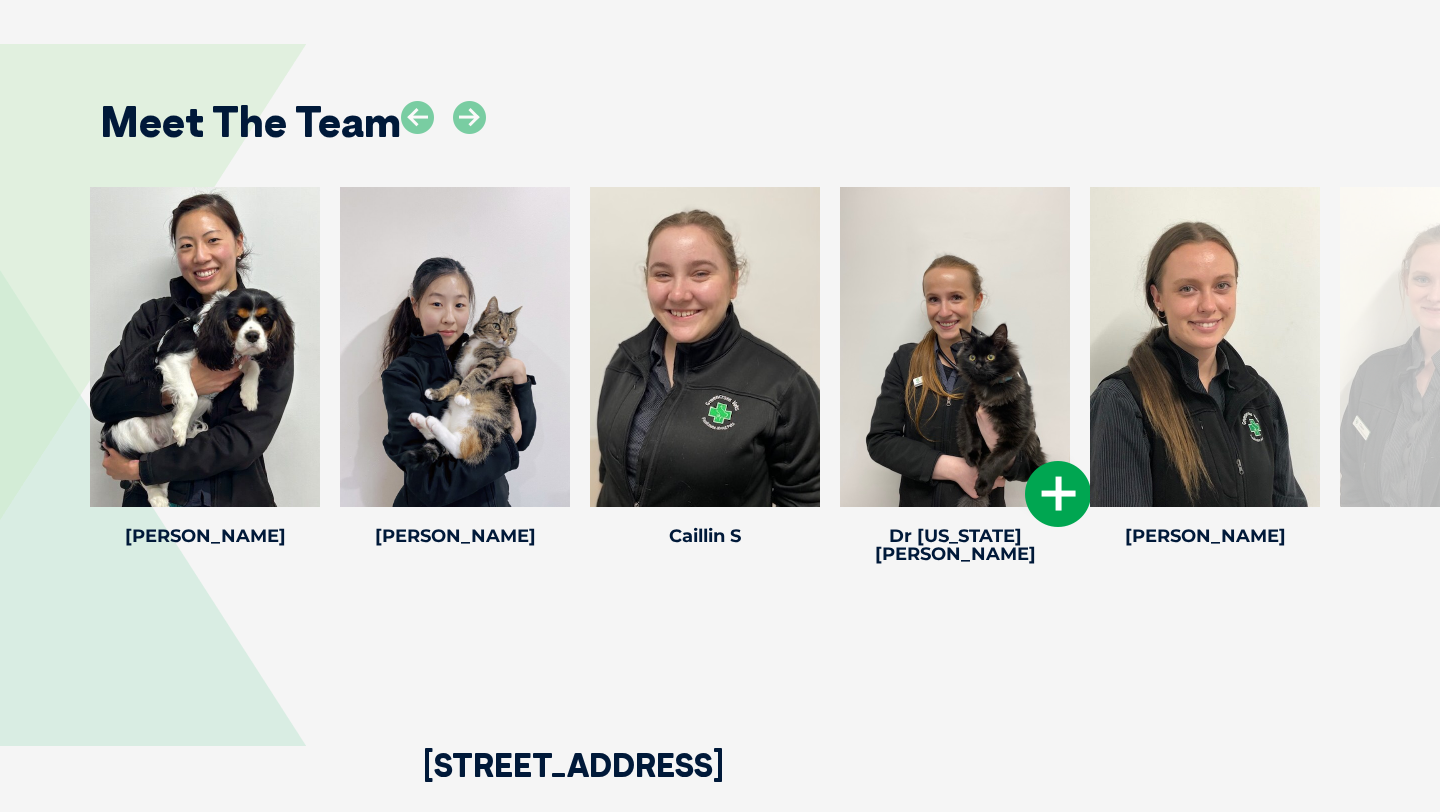 scroll, scrollTop: 2884, scrollLeft: 0, axis: vertical 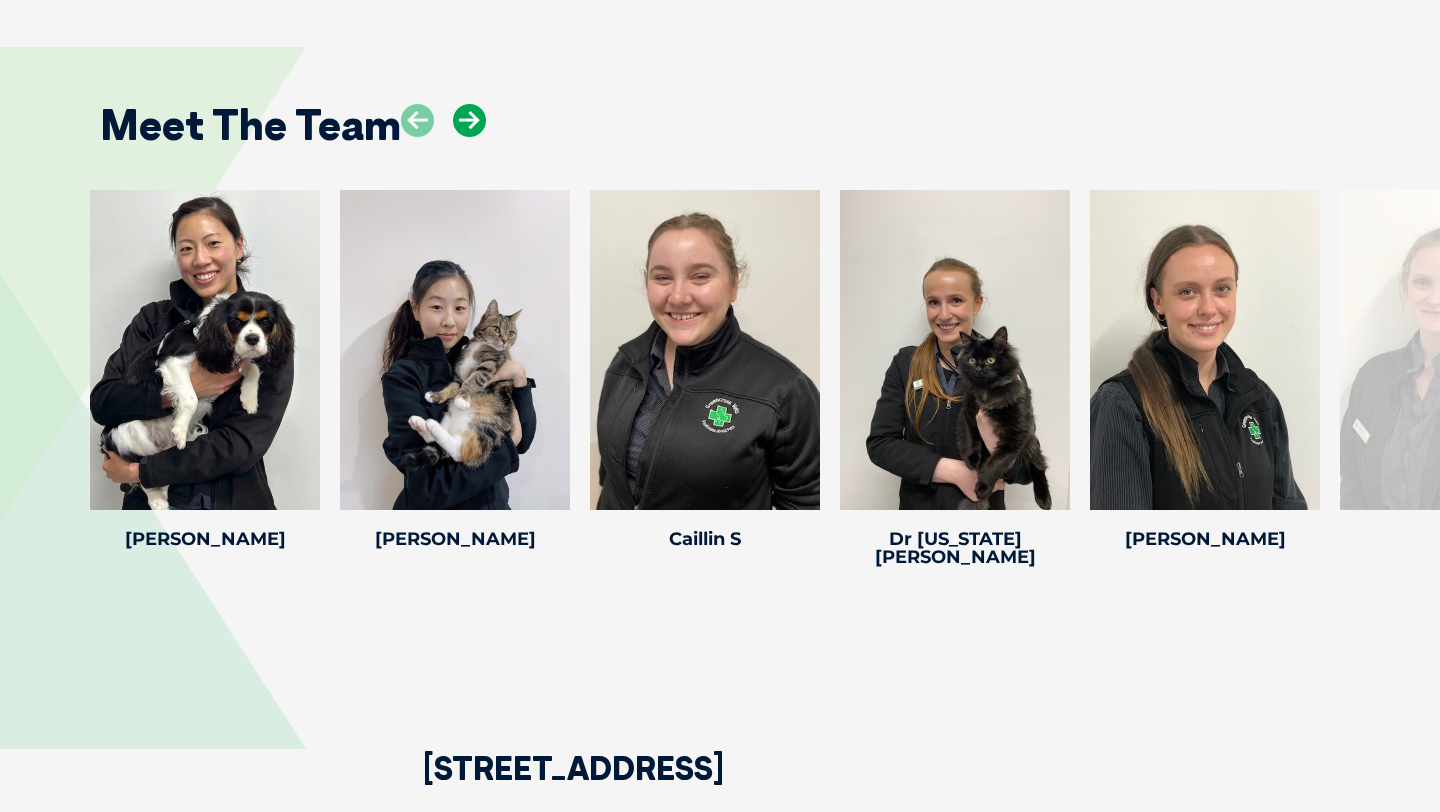 click at bounding box center [469, 120] 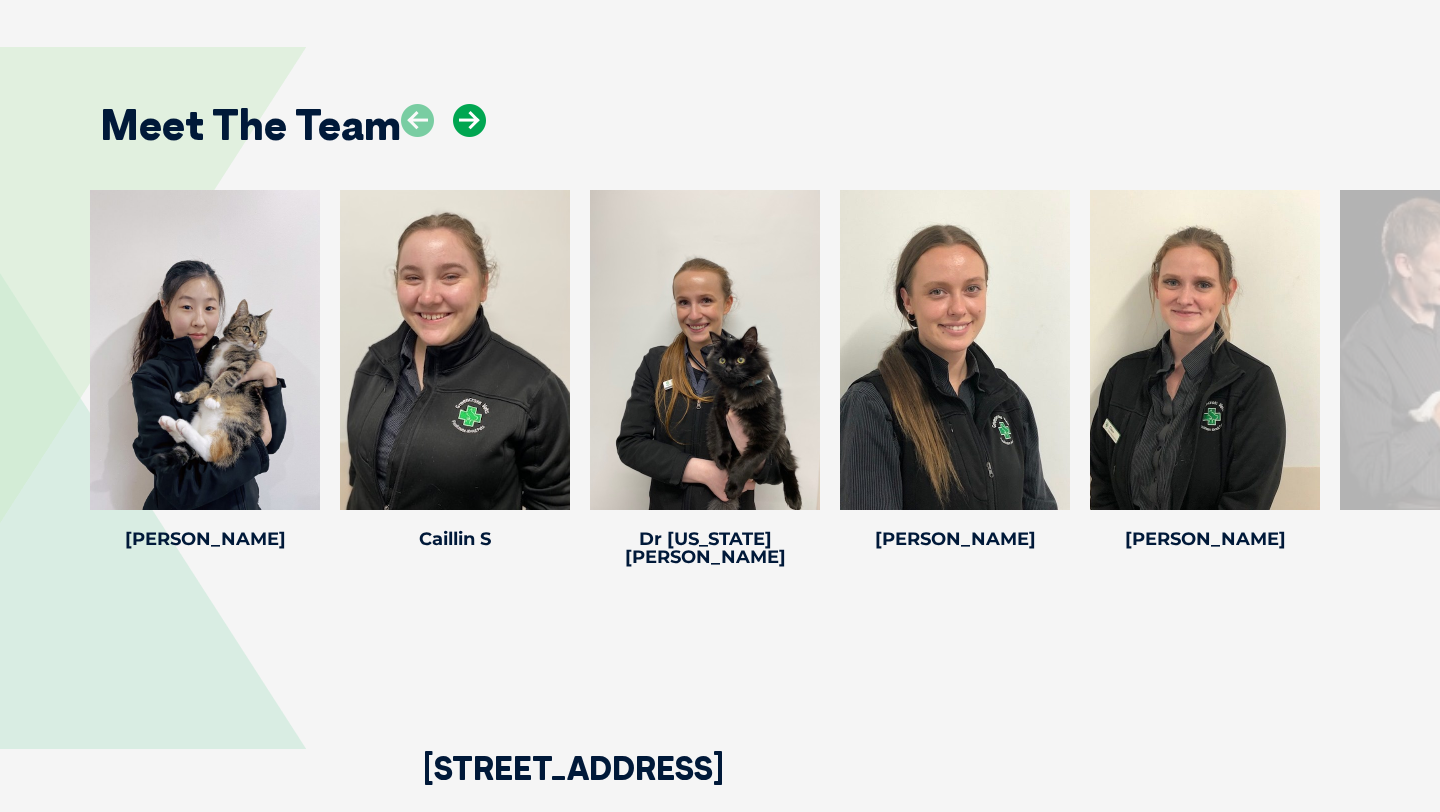 click at bounding box center [469, 120] 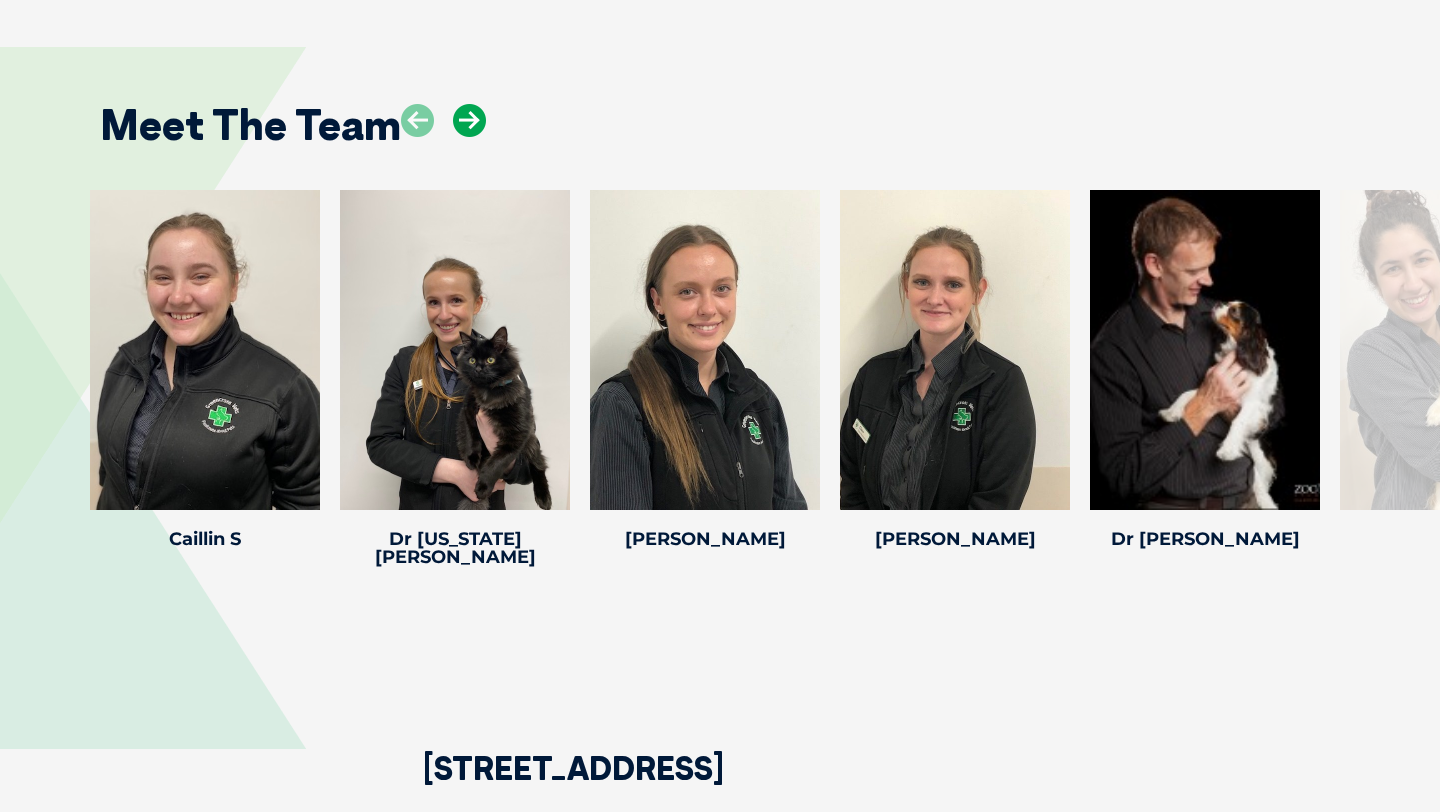 click at bounding box center (469, 120) 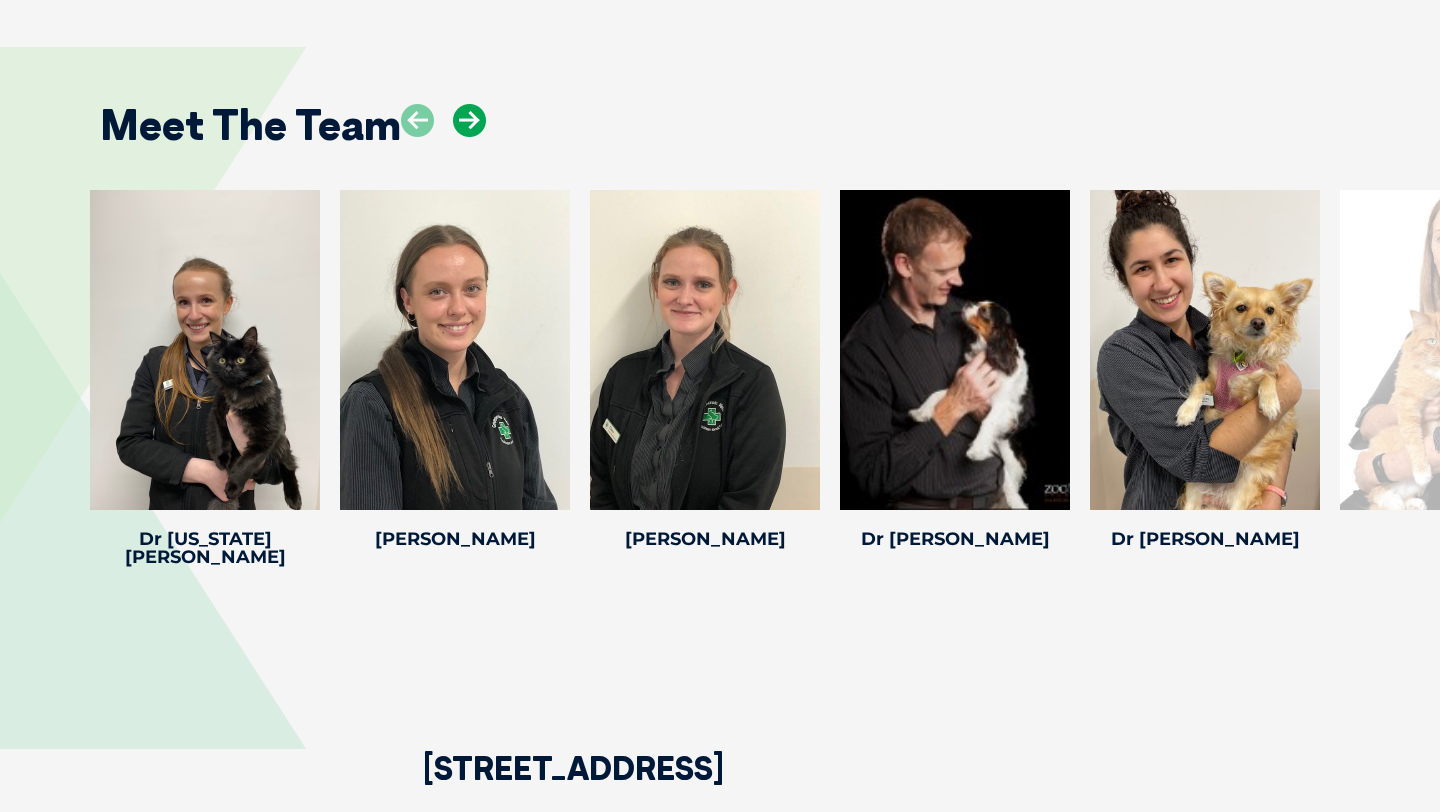 click at bounding box center [469, 120] 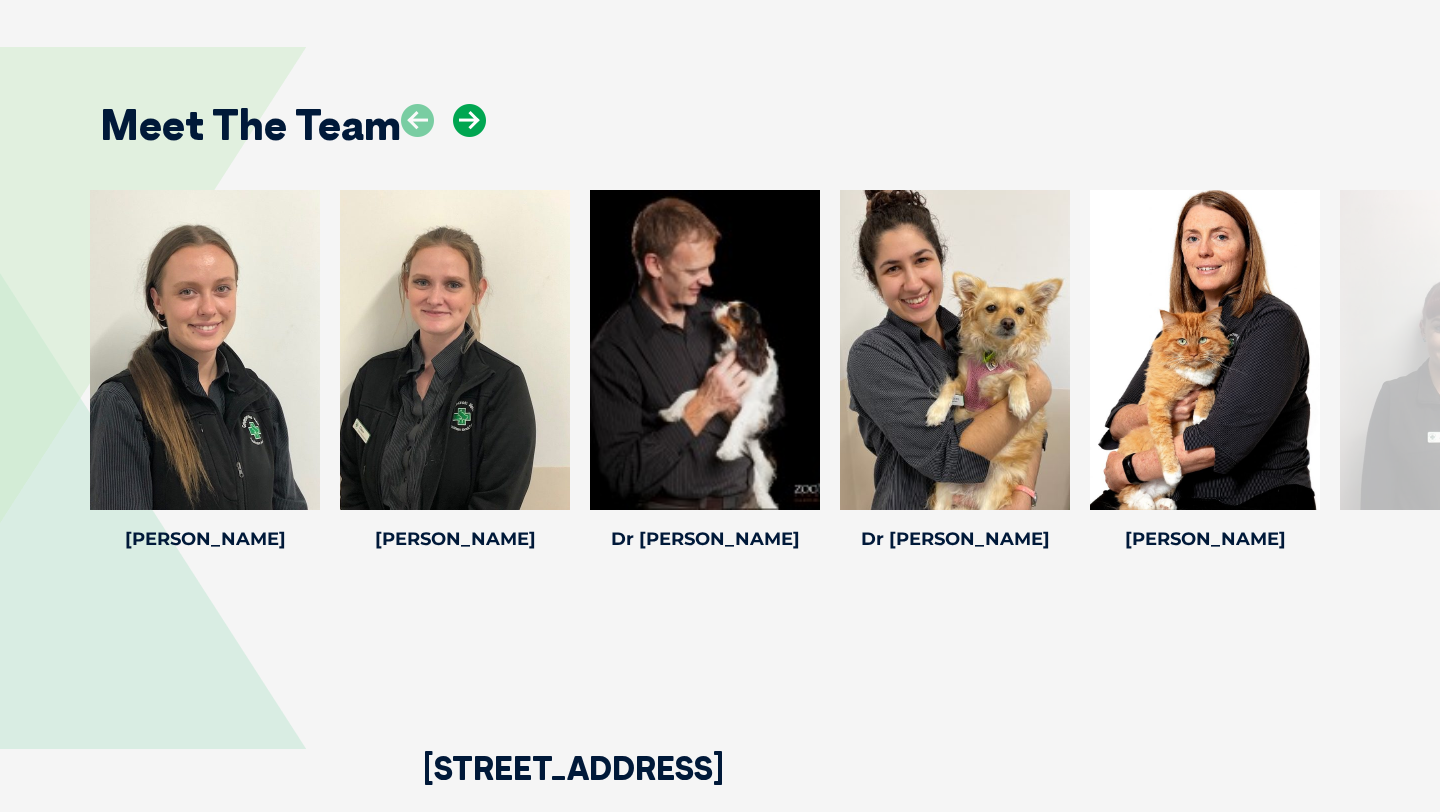 click at bounding box center [469, 120] 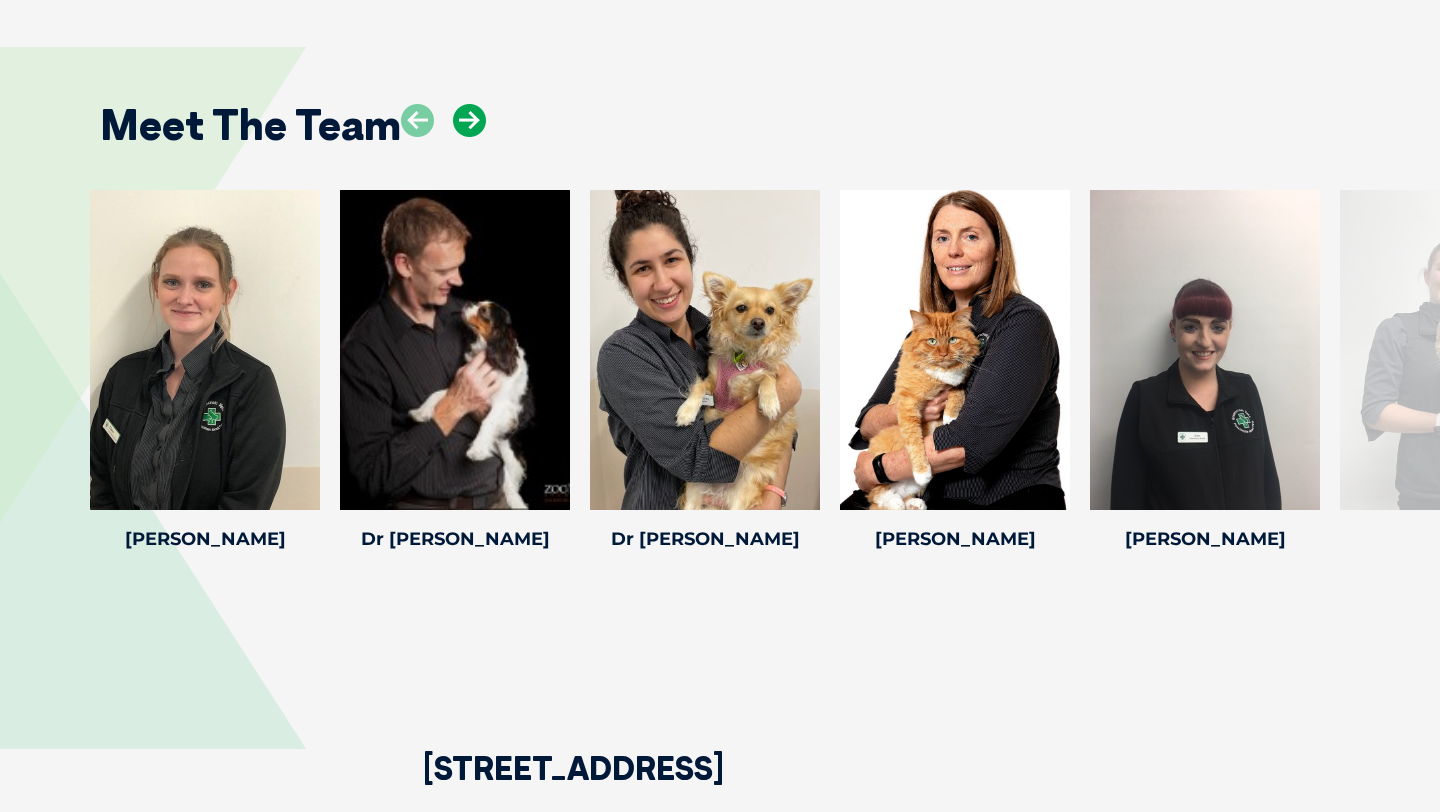 click at bounding box center (469, 120) 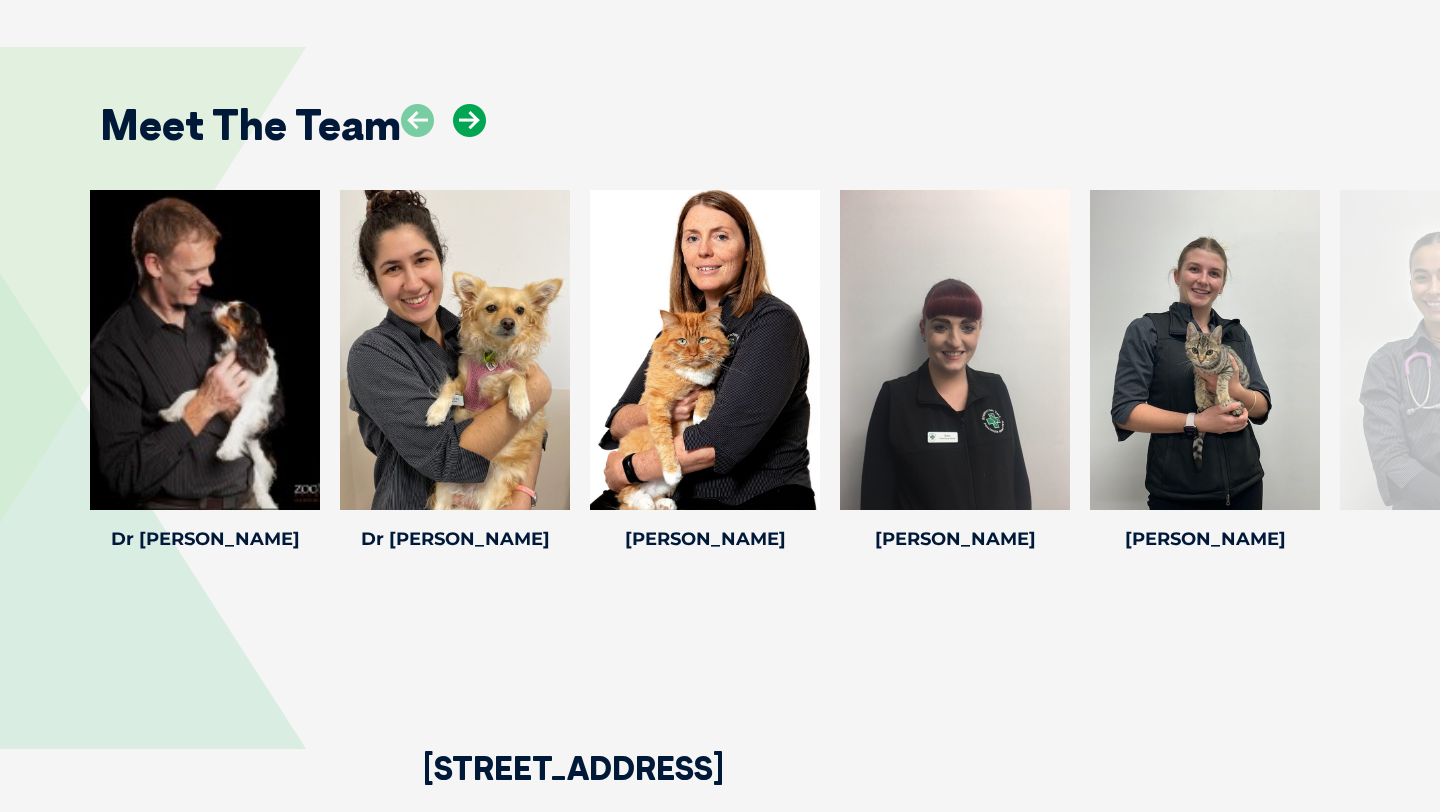 click at bounding box center (469, 120) 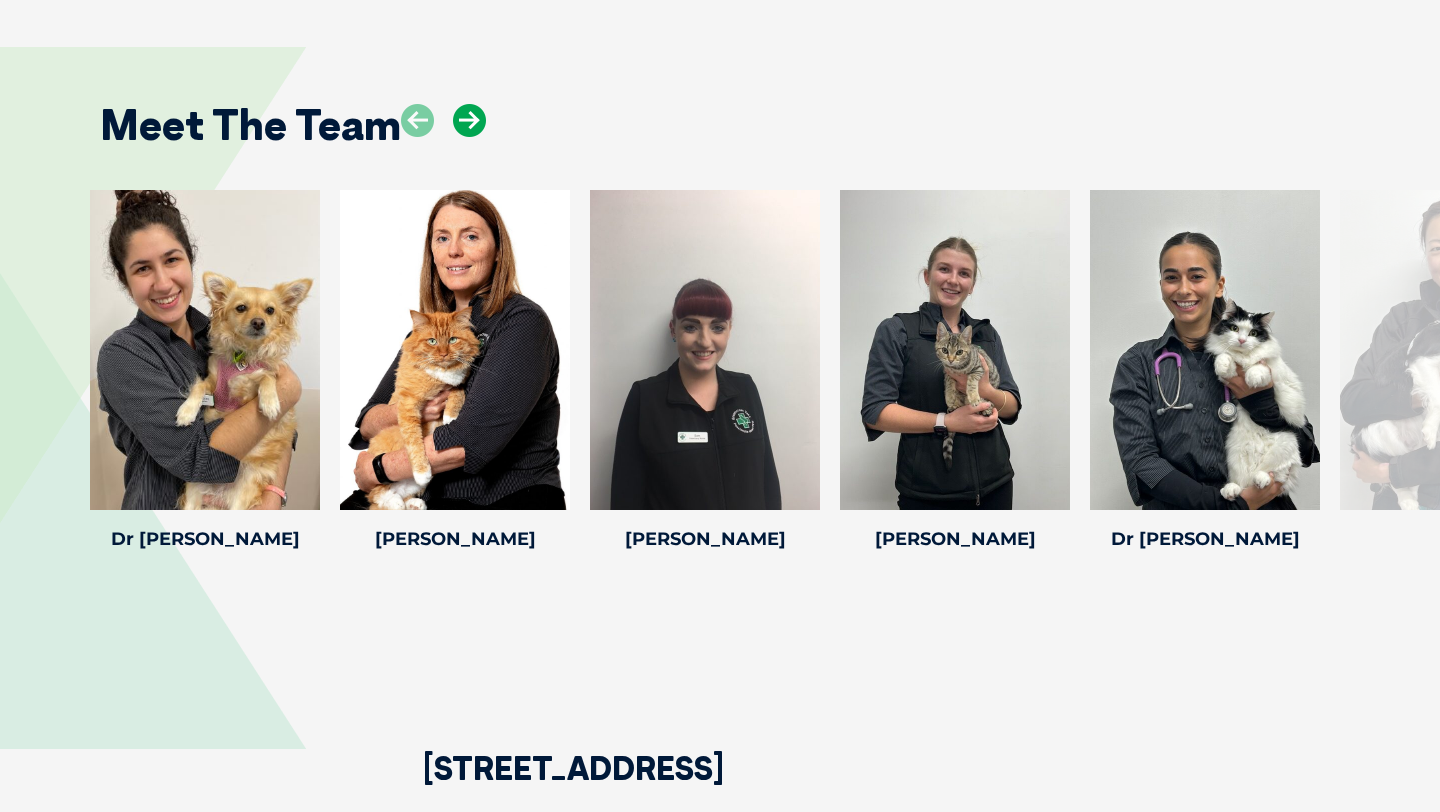 click at bounding box center (469, 120) 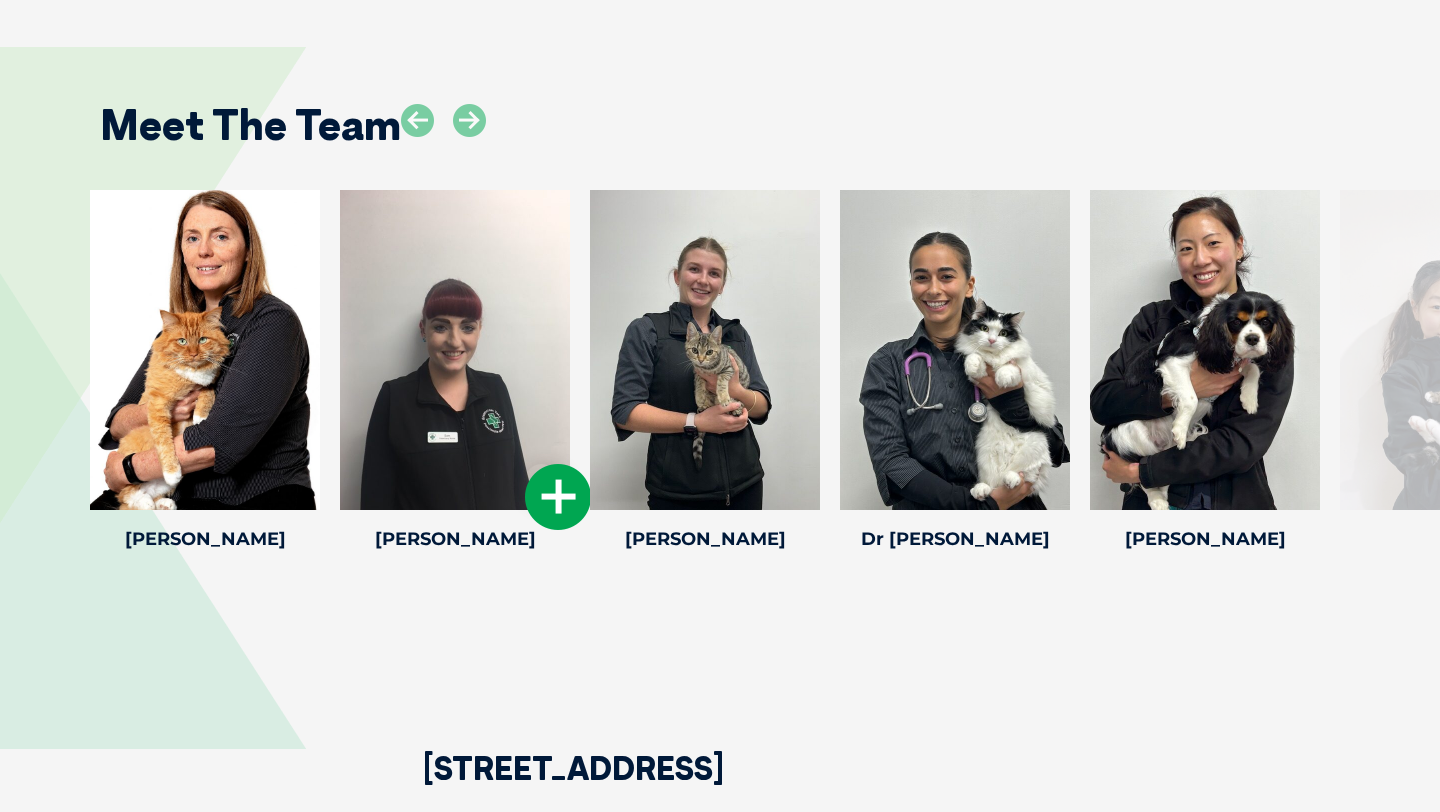 click at bounding box center (455, 350) 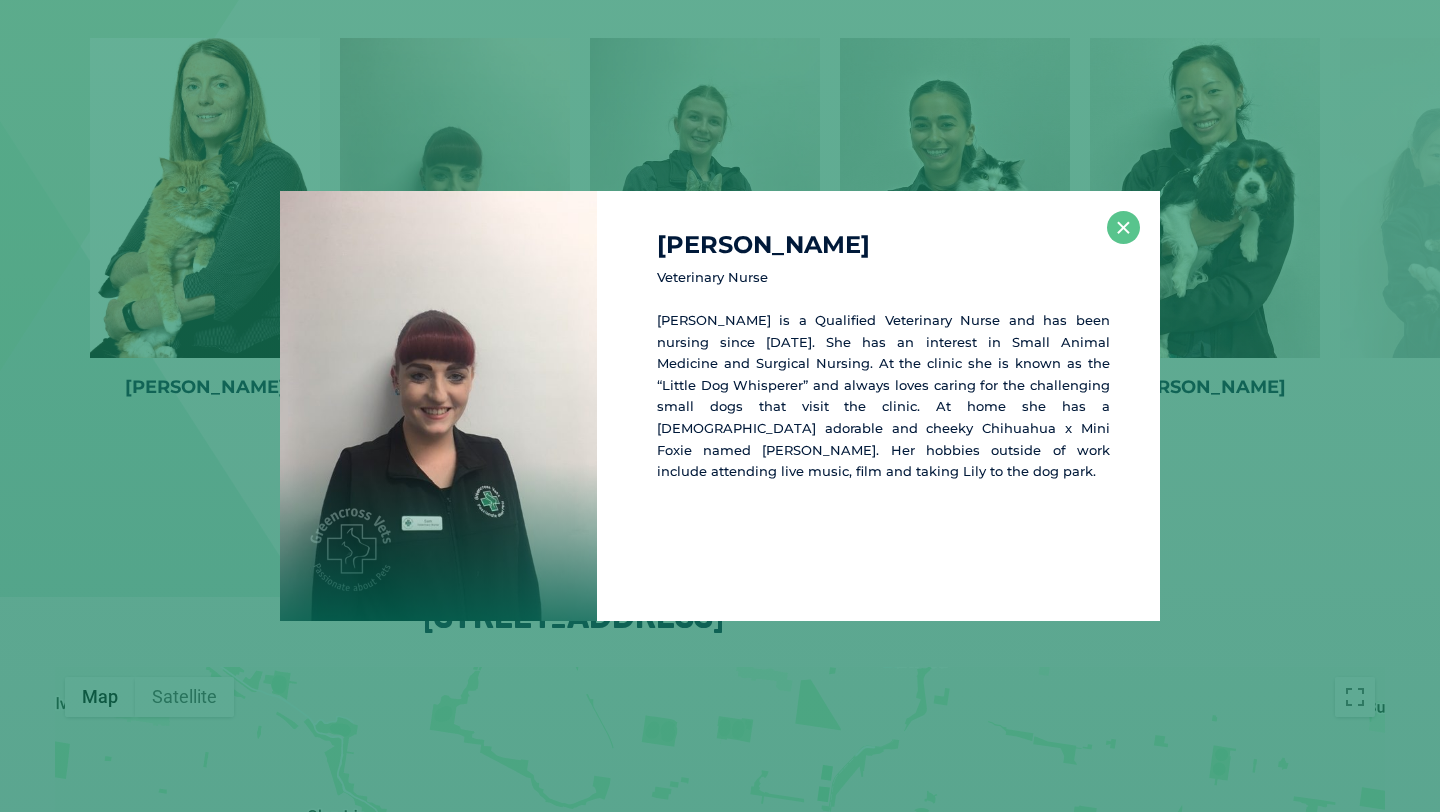 scroll, scrollTop: 3038, scrollLeft: 0, axis: vertical 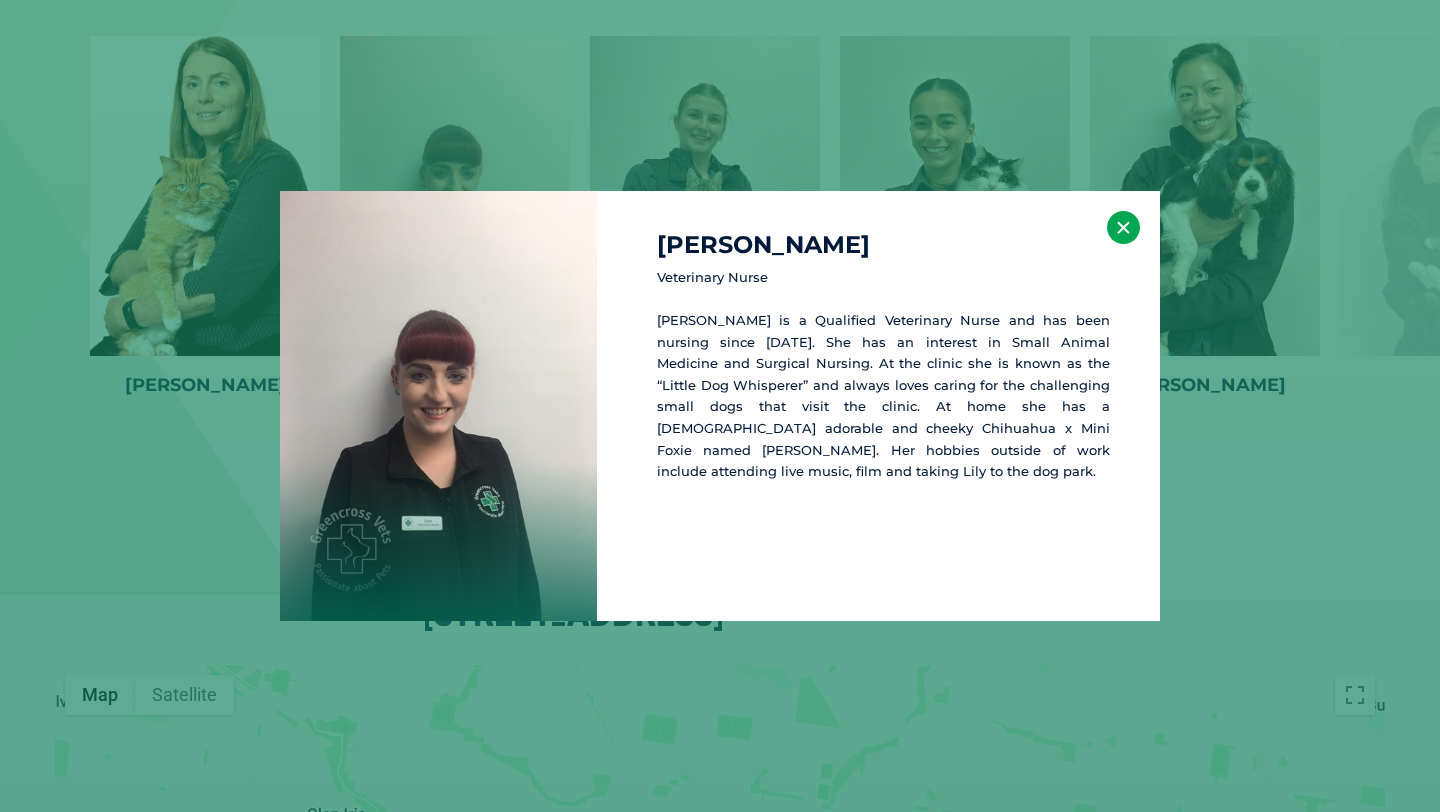 click on "×" at bounding box center [1123, 227] 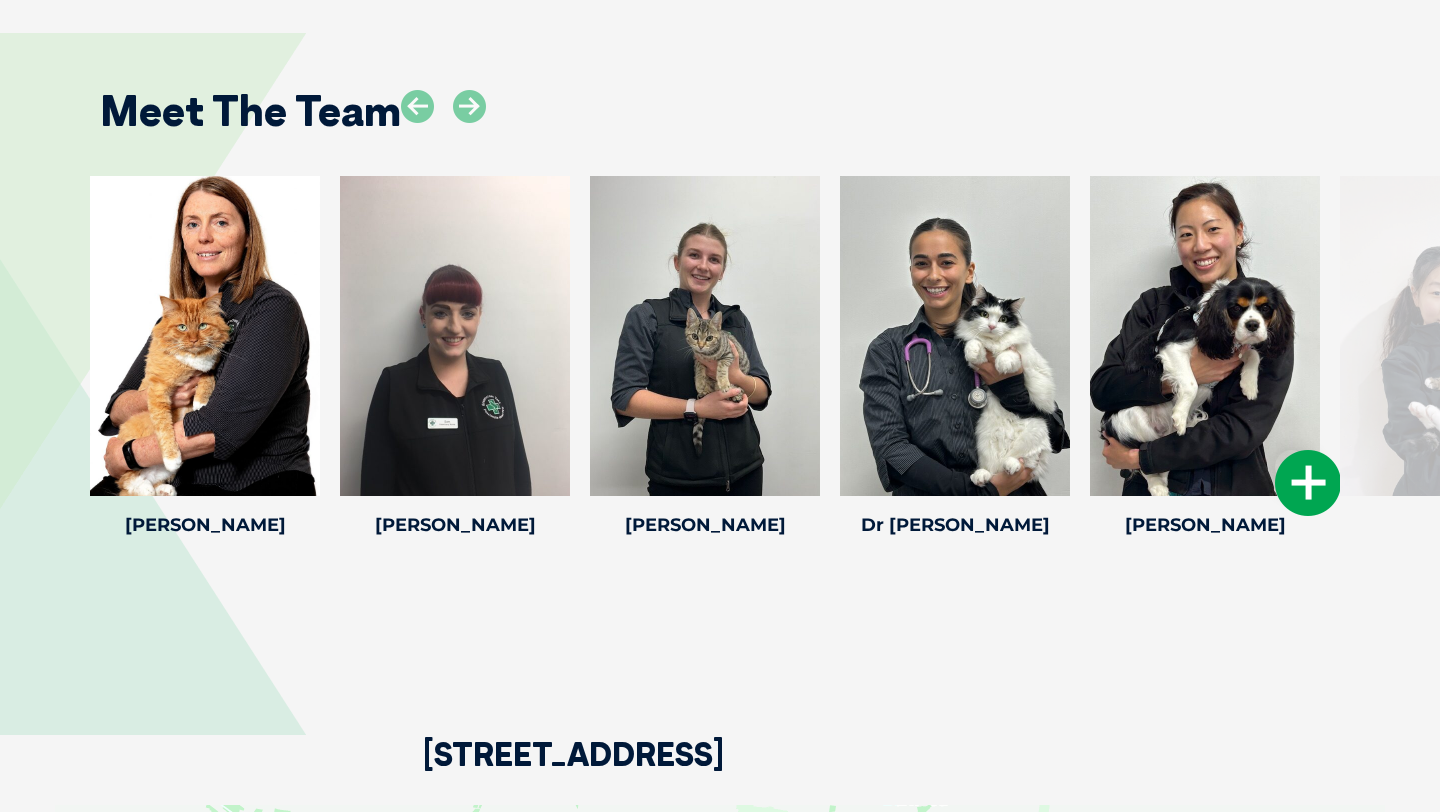 scroll, scrollTop: 2854, scrollLeft: 0, axis: vertical 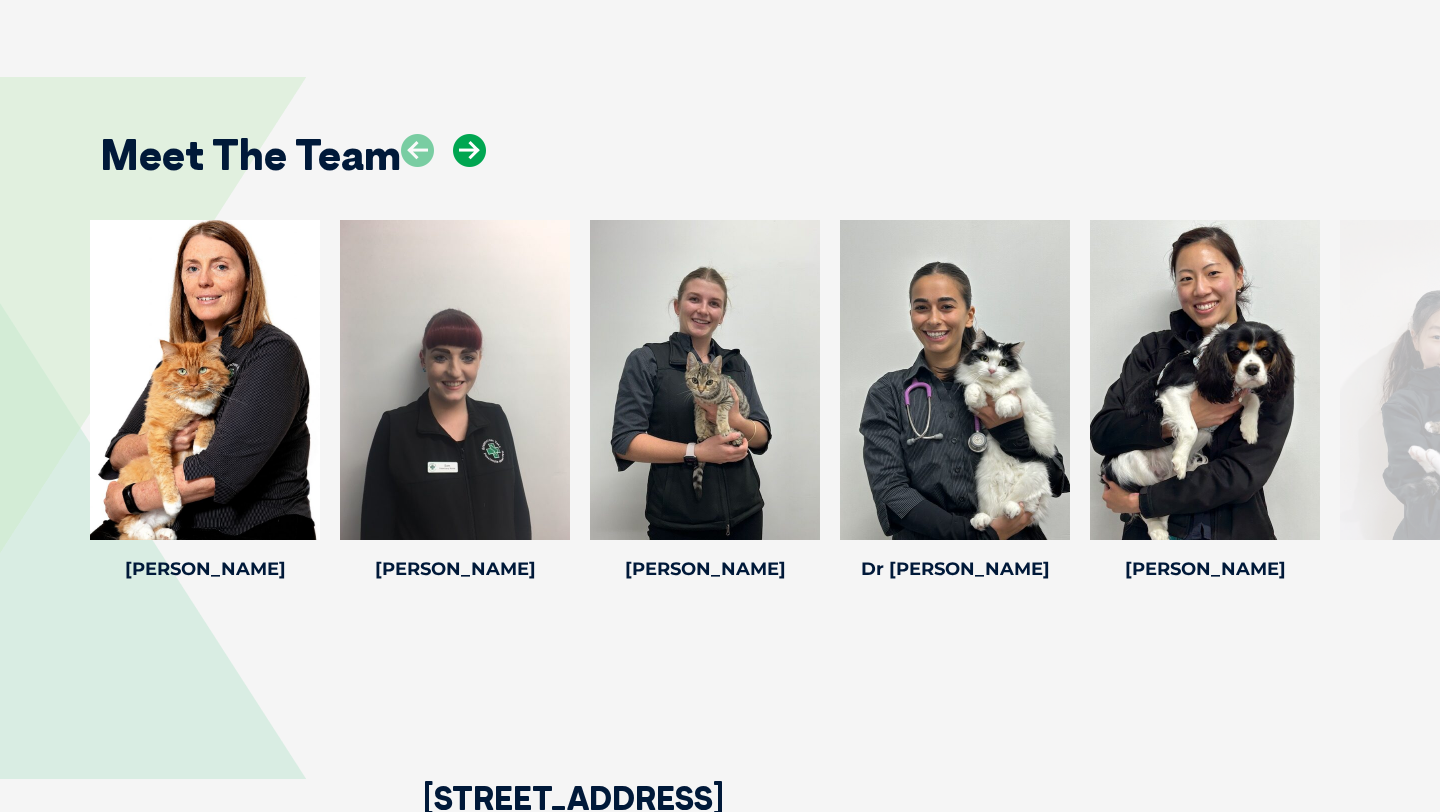 click at bounding box center (469, 150) 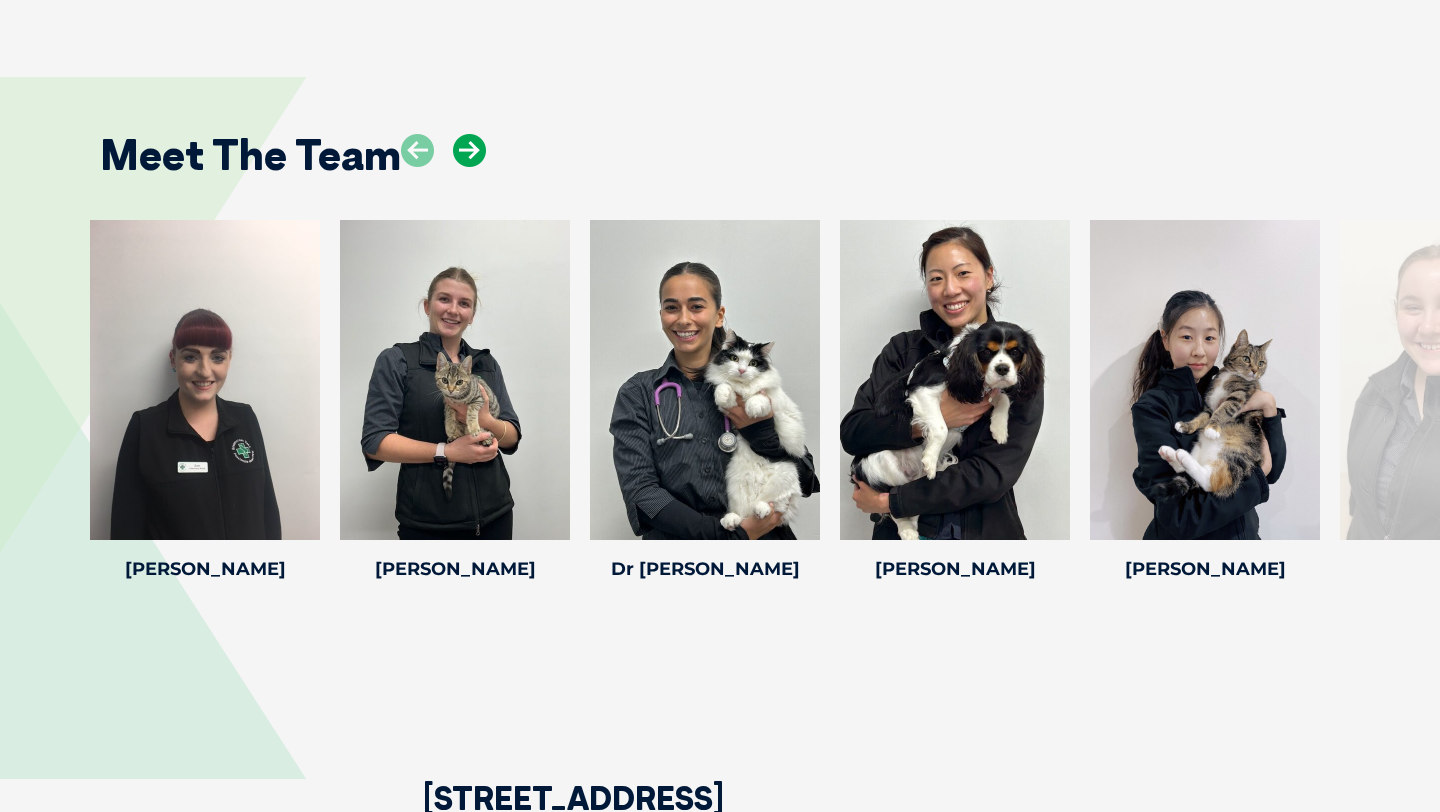 click at bounding box center [469, 150] 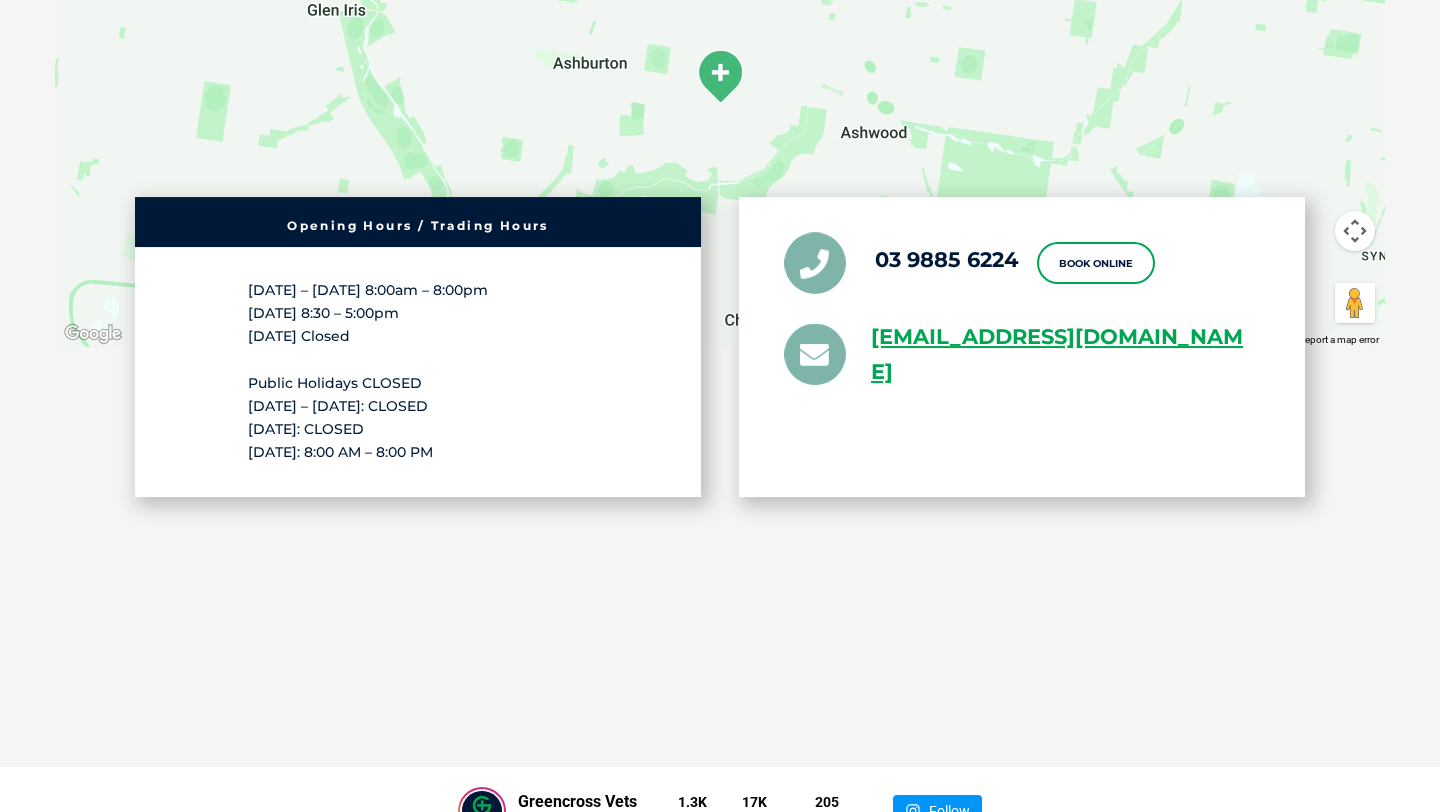 scroll, scrollTop: 3566, scrollLeft: 0, axis: vertical 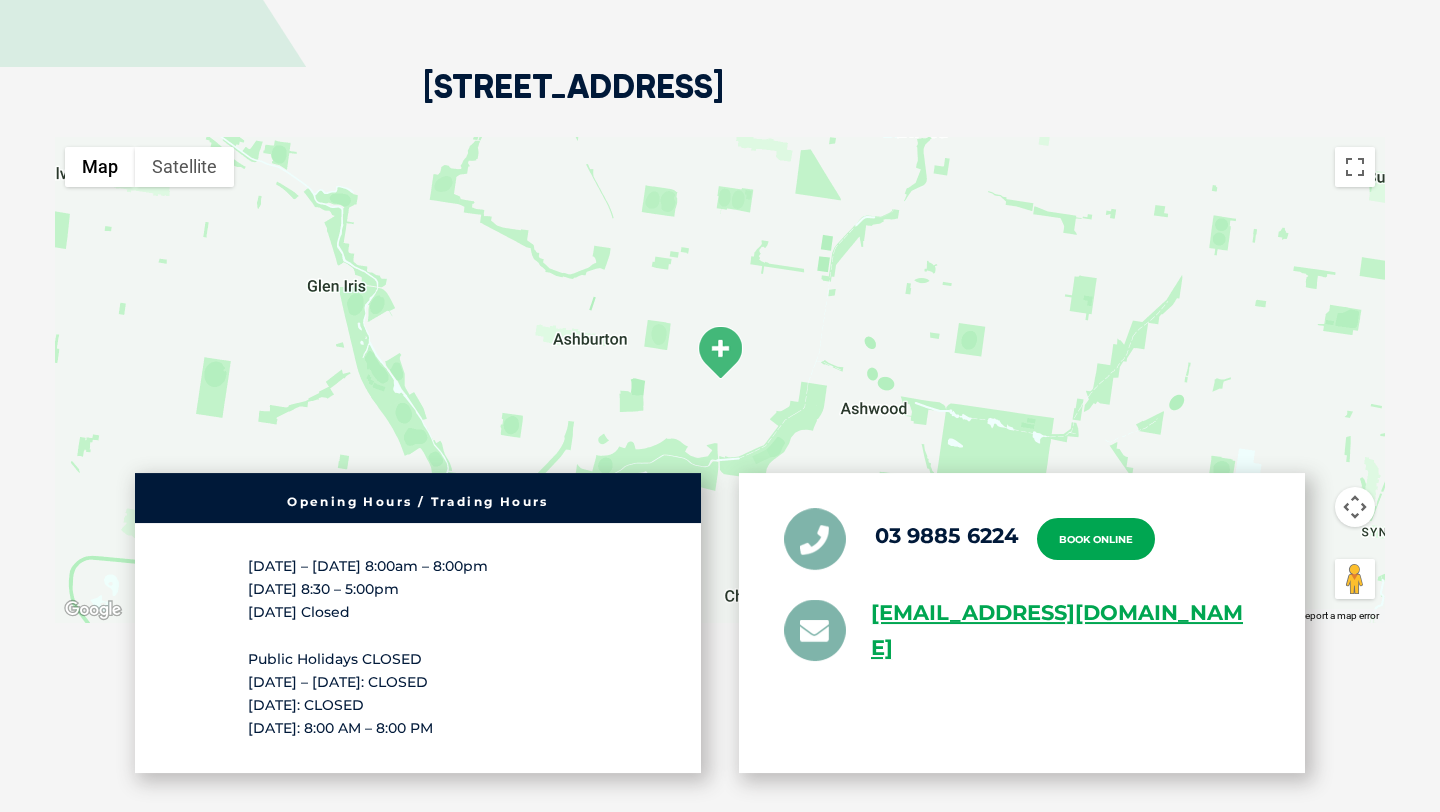 click on "Book Online" at bounding box center [1096, 539] 